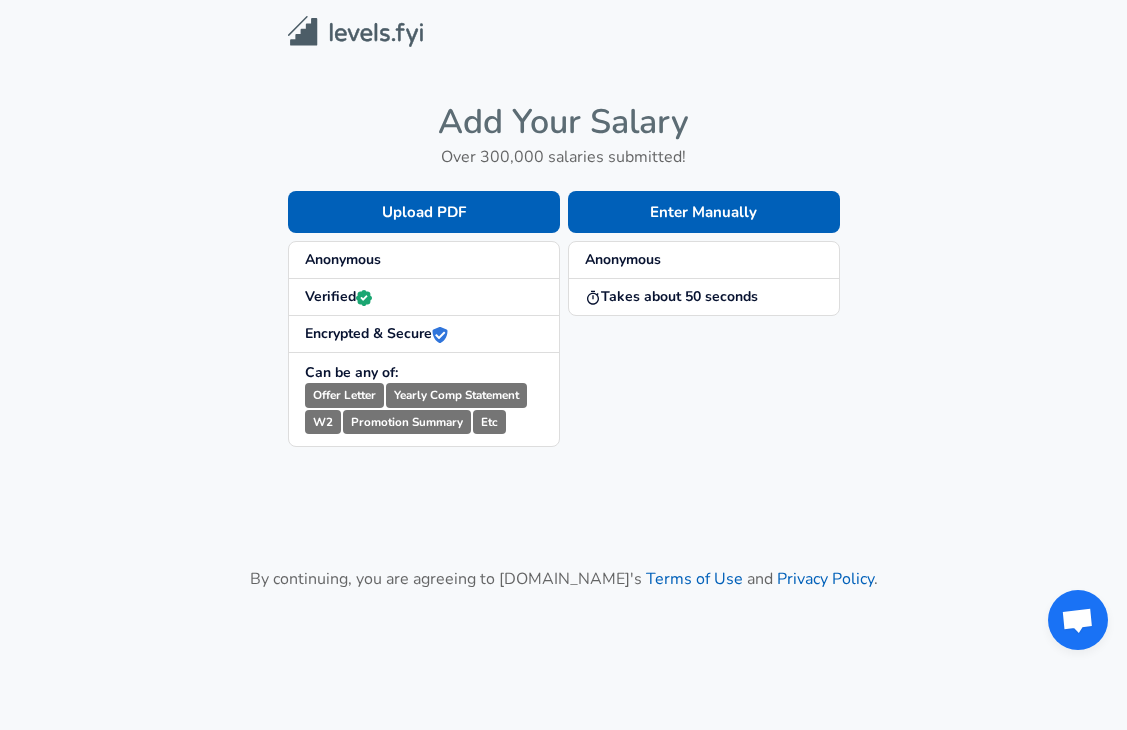 scroll, scrollTop: 0, scrollLeft: 0, axis: both 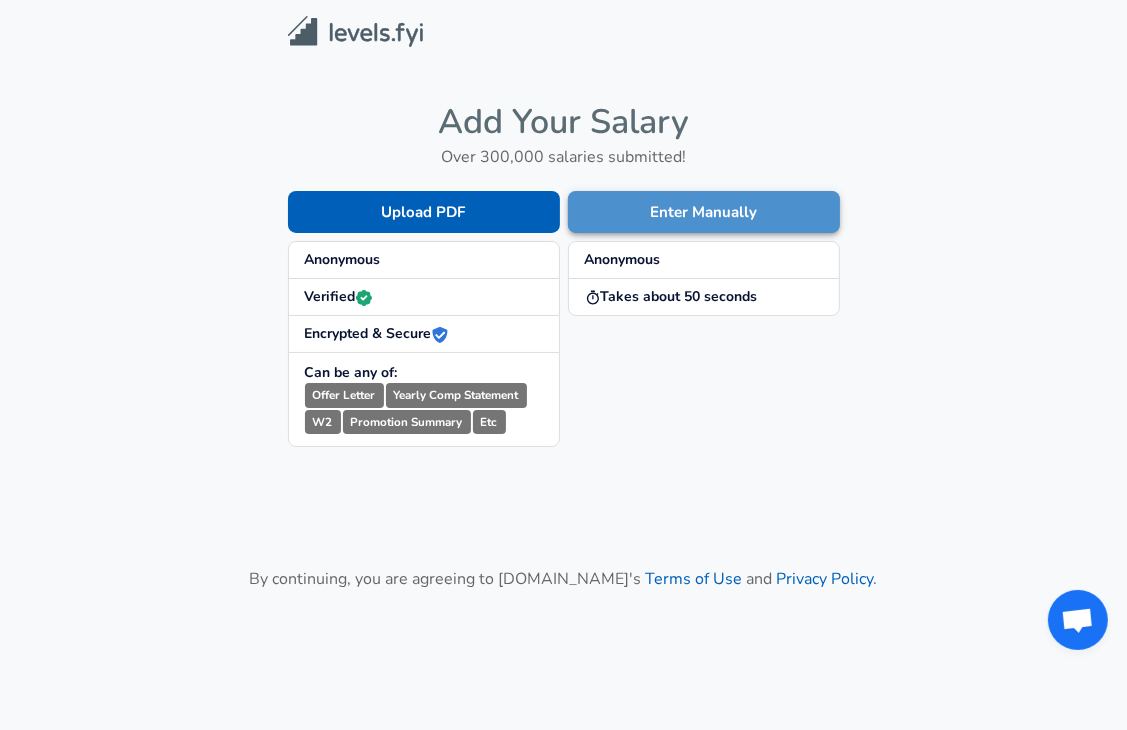 click on "Enter Manually" at bounding box center (704, 212) 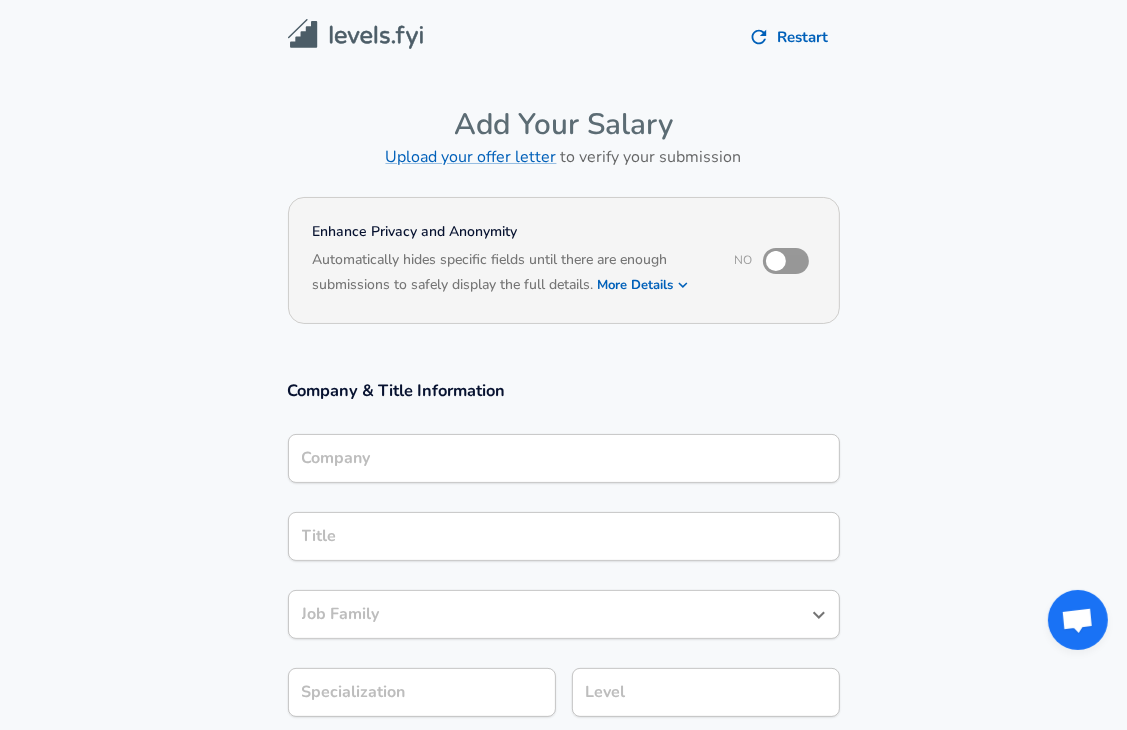 scroll, scrollTop: 20, scrollLeft: 0, axis: vertical 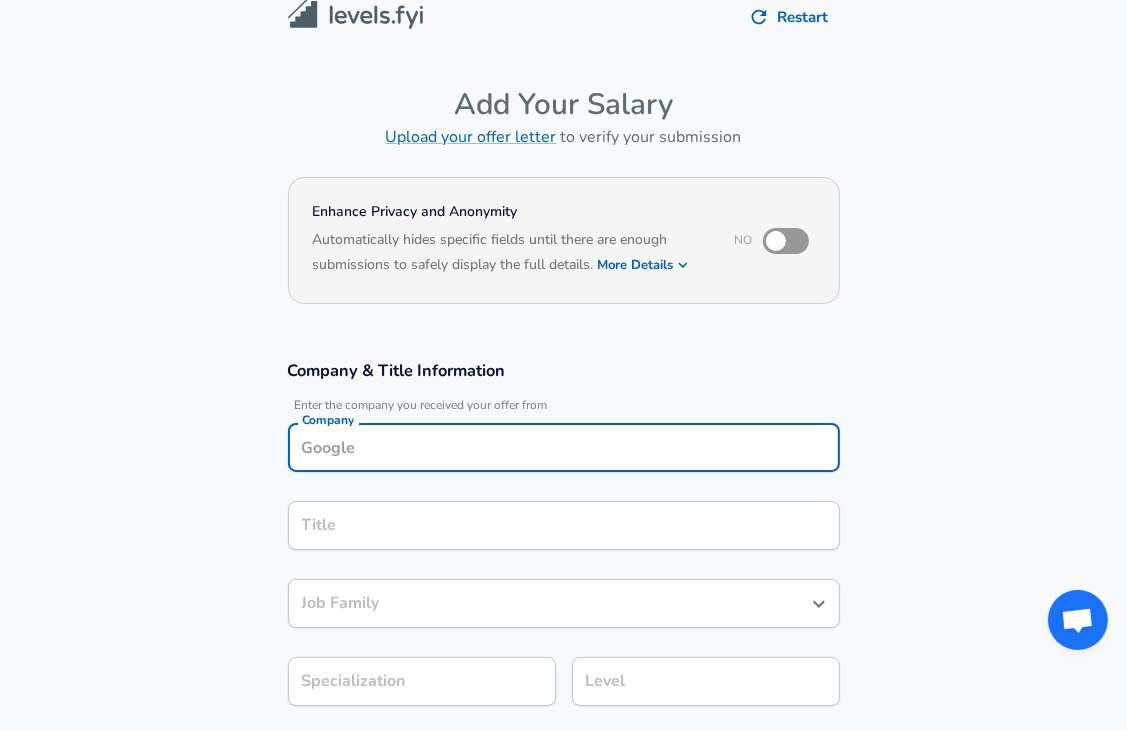 click on "Company" at bounding box center (564, 447) 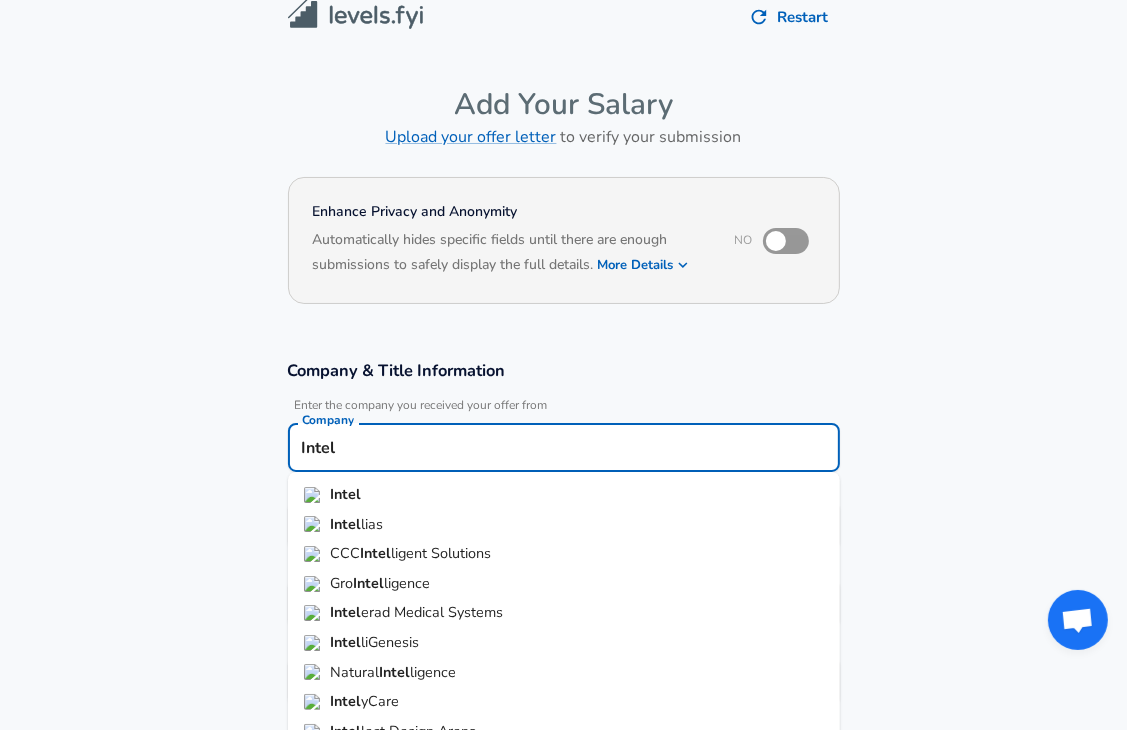 click on "Intel" at bounding box center [345, 494] 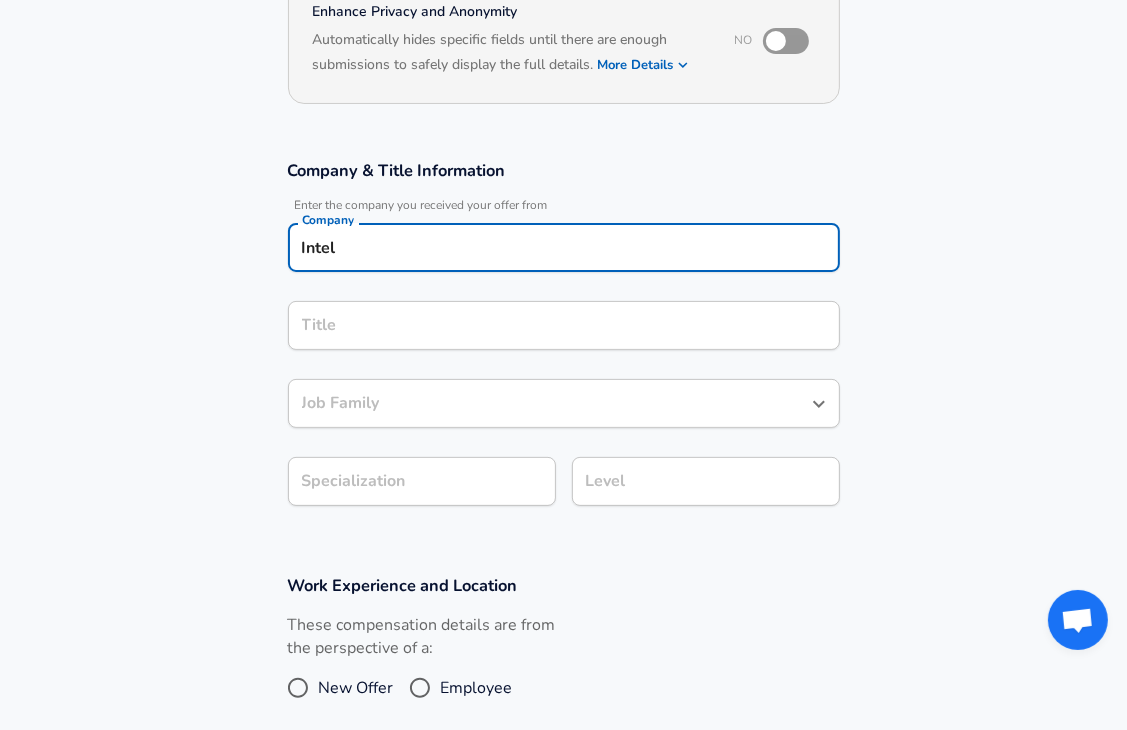 type on "Intel" 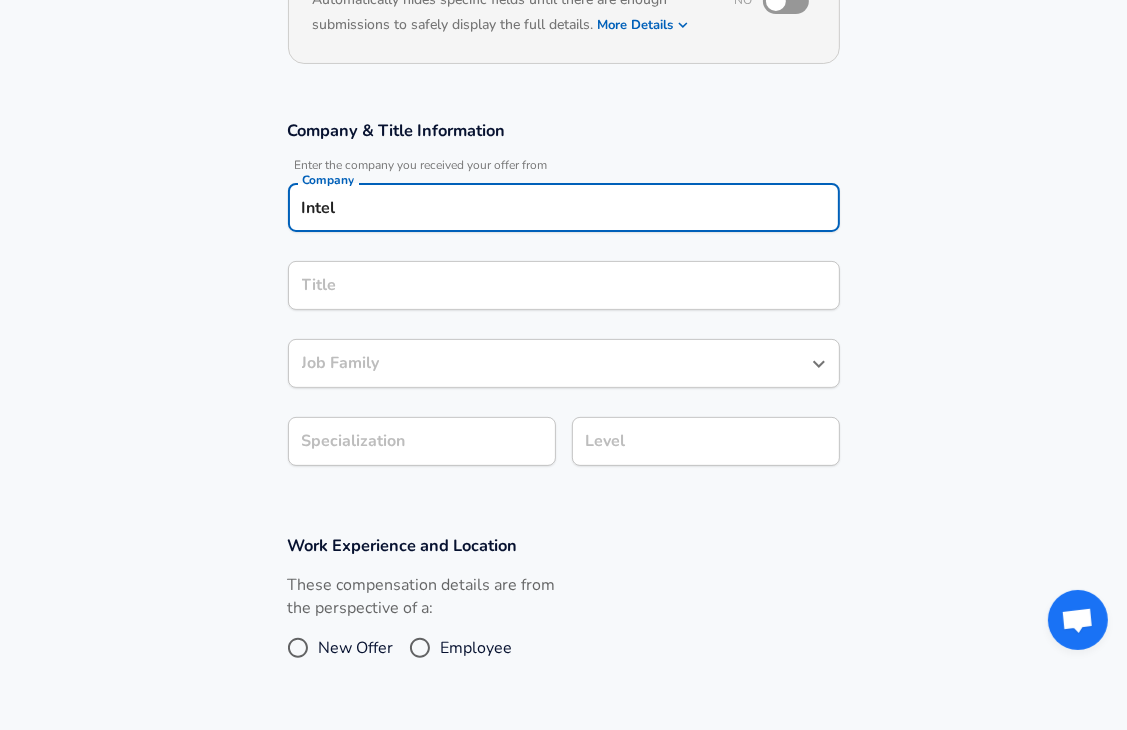 click on "Title" at bounding box center (564, 285) 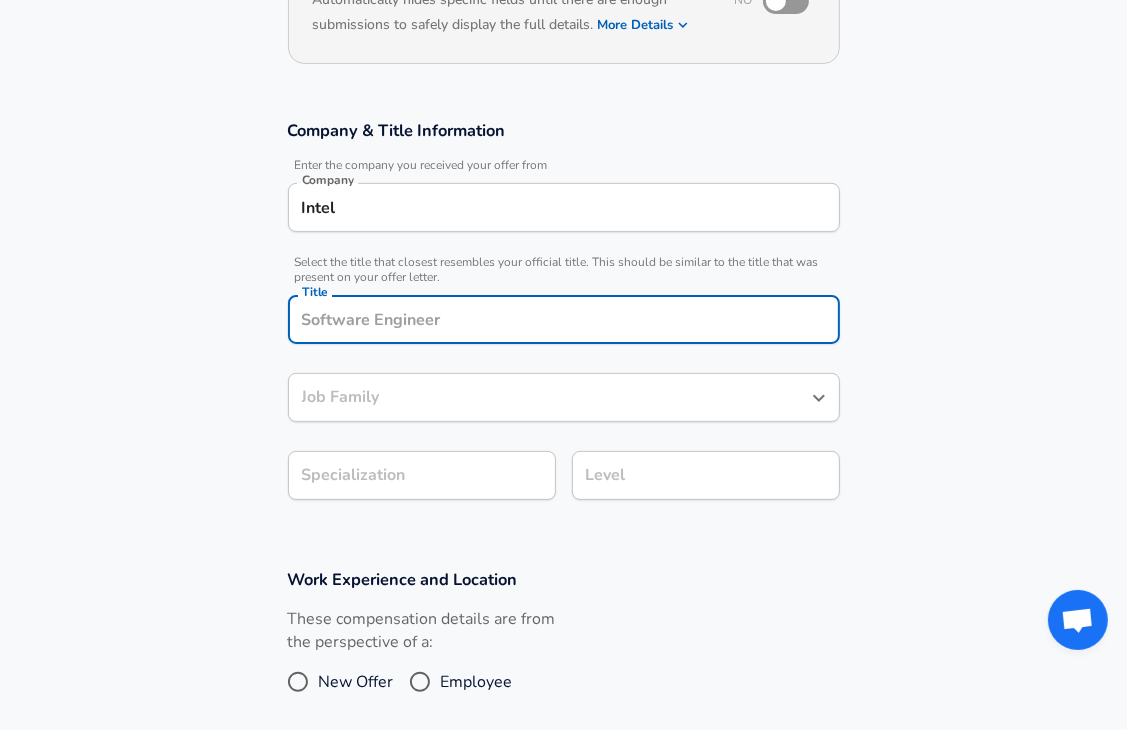 click on "Title" at bounding box center [564, 319] 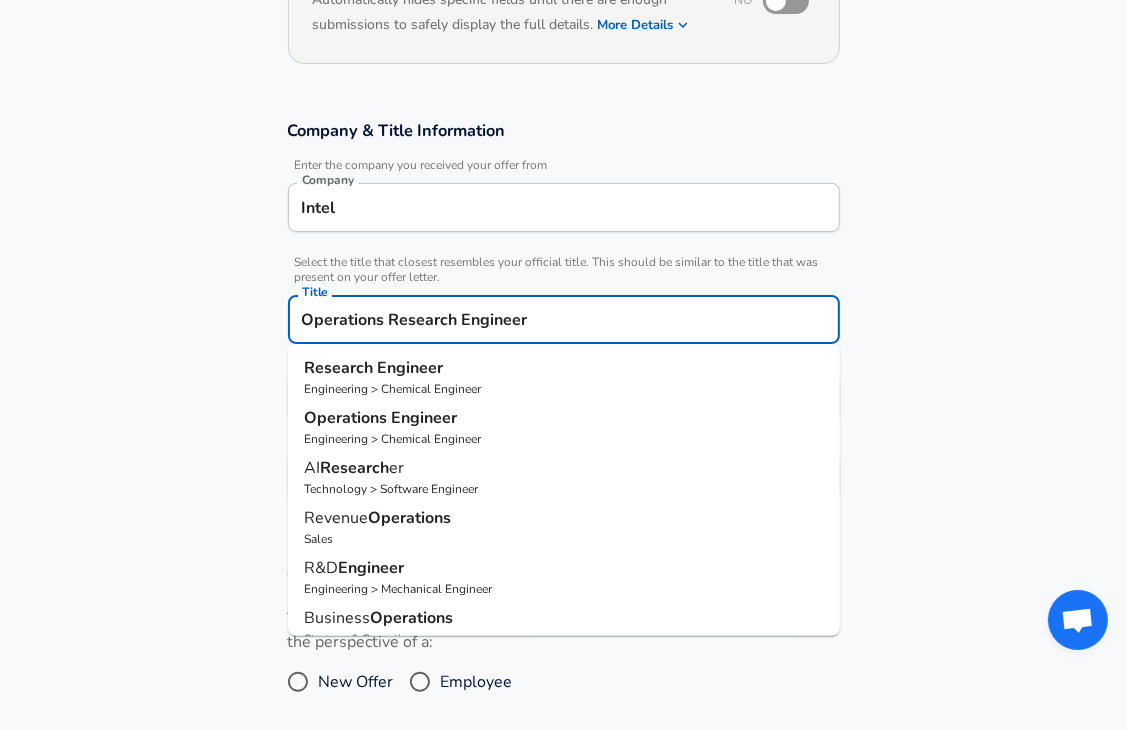 drag, startPoint x: 597, startPoint y: 317, endPoint x: 198, endPoint y: 293, distance: 399.72116 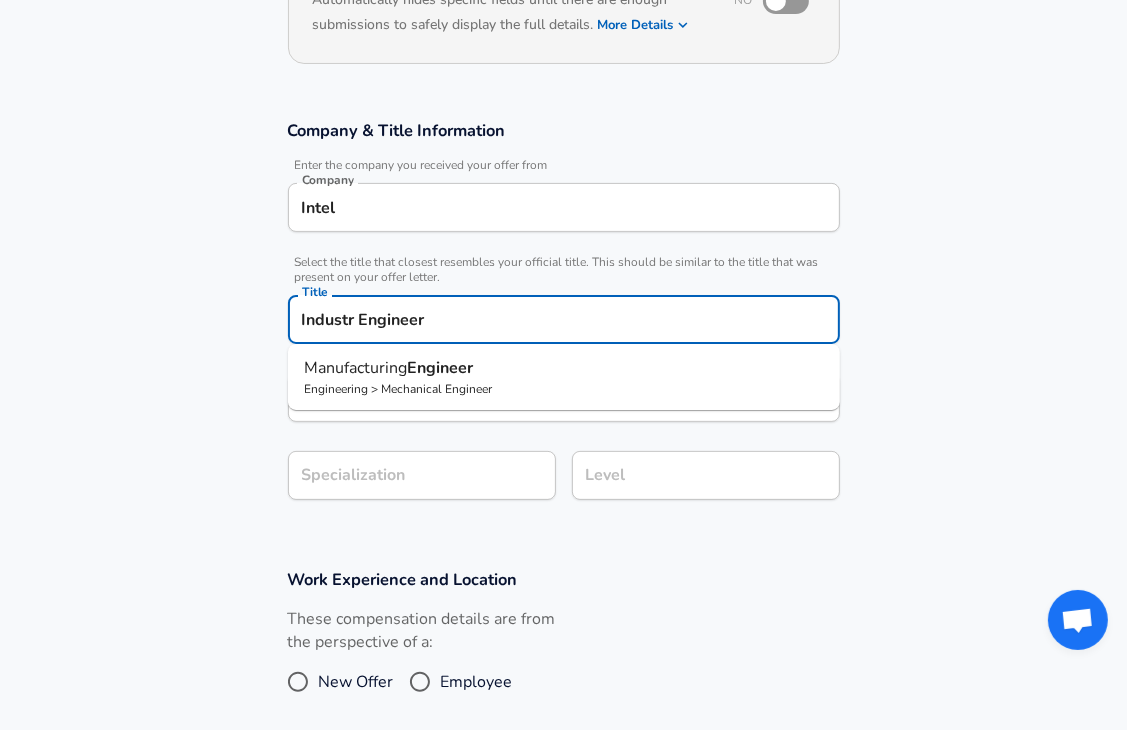 paste on "Operations Research" 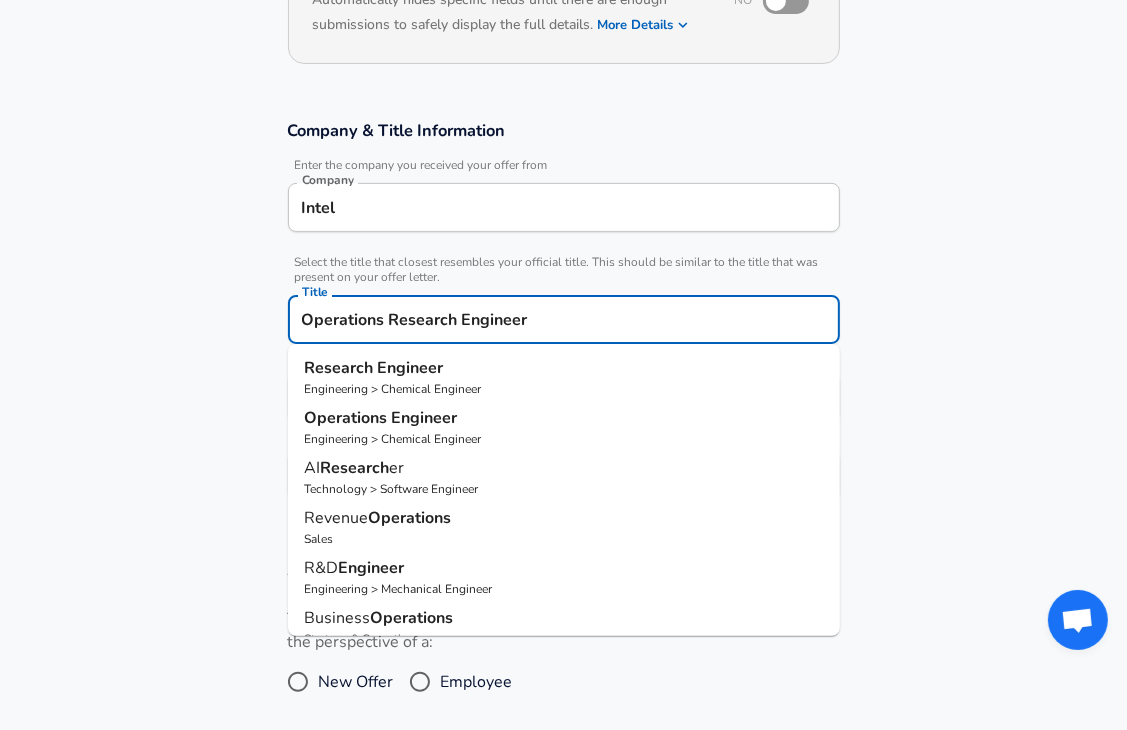 type on "Operations Research Engineer" 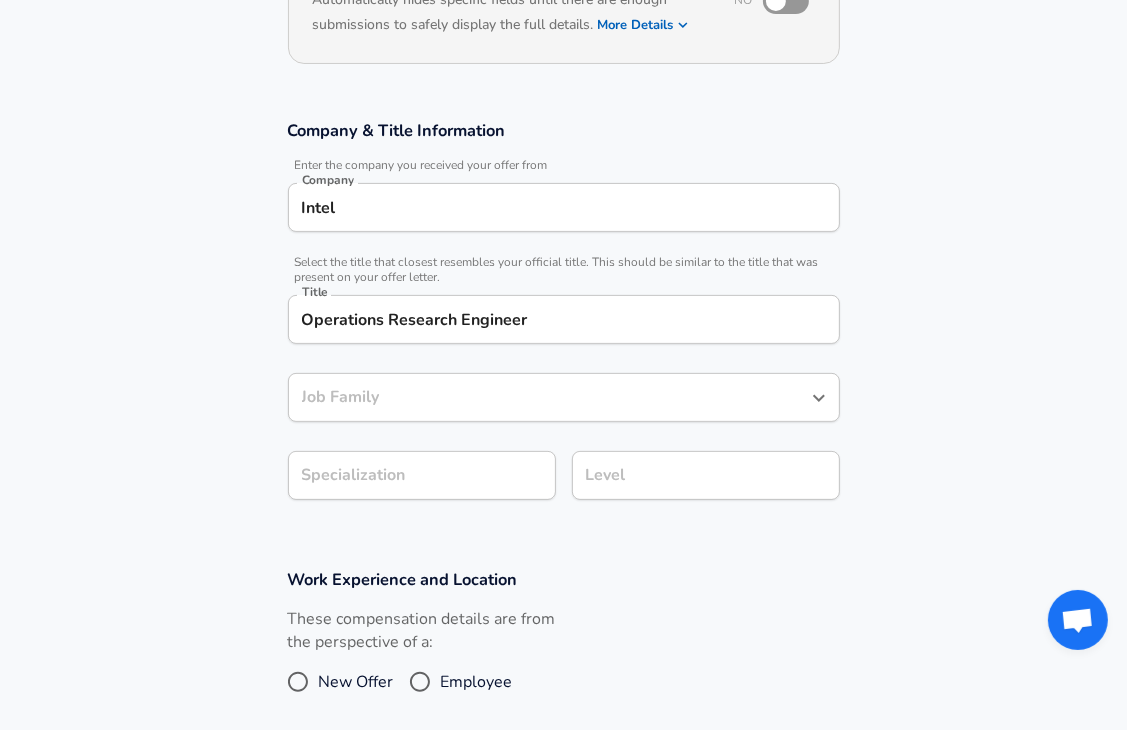click on "Company & Title Information   Enter the company you received your offer from Company Intel Company   Select the title that closest resembles your official title. This should be similar to the title that was present on your offer letter. Title Operations Research Engineer Title Job Family Job Family Specialization Specialization Level Level" at bounding box center [563, 320] 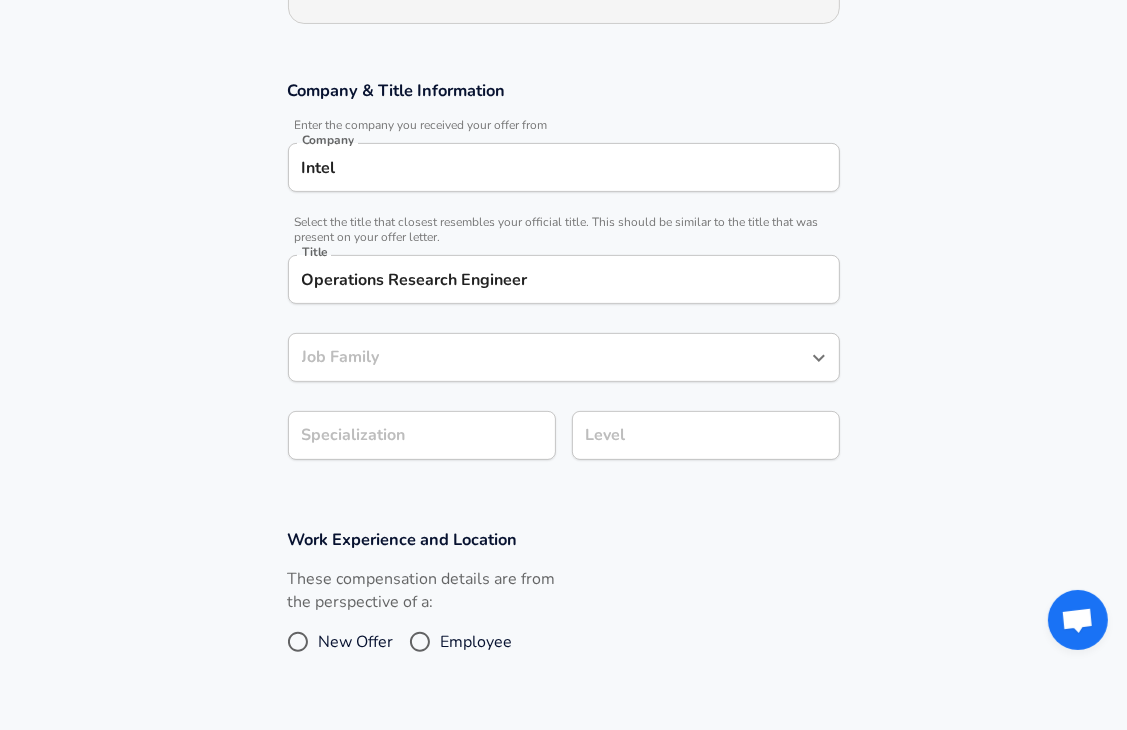 click on "Job Family" at bounding box center [549, 357] 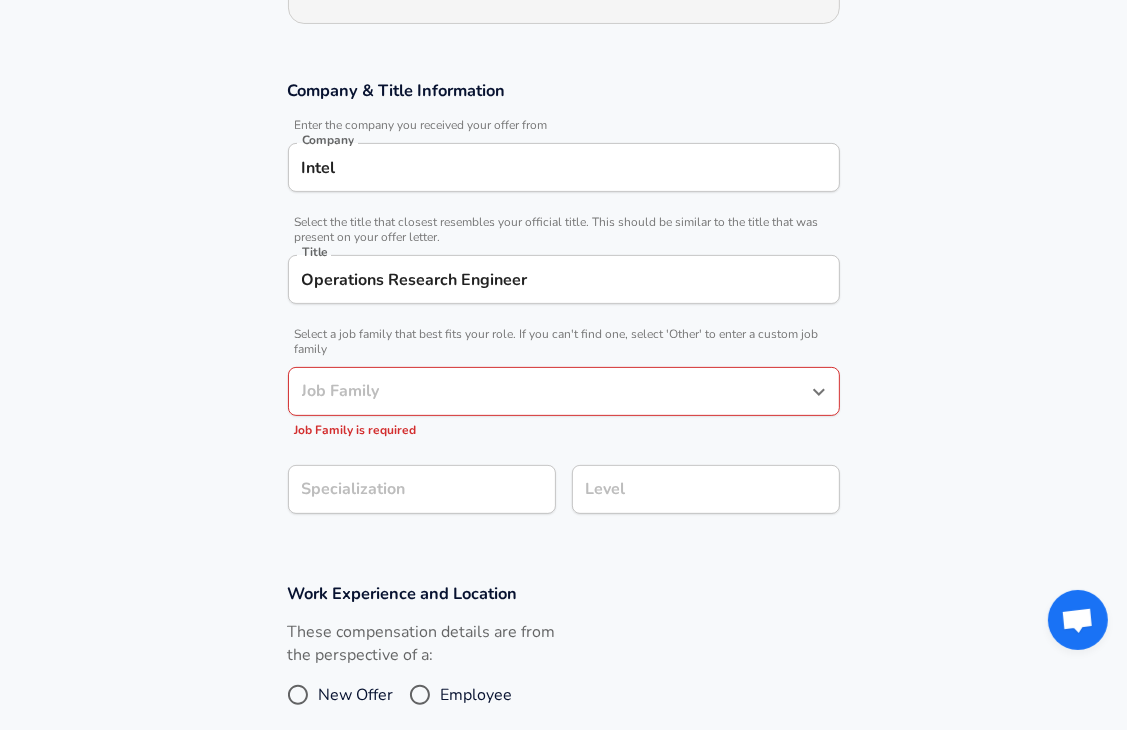 click on "Company & Title Information   Enter the company you received your offer from Company Intel Company   Select the title that closest resembles your official title. This should be similar to the title that was present on your offer letter. Title Operations Research Engineer Title   Select a job family that best fits your role. If you can't find one, select 'Other' to enter a custom job family Job Family Job Family Job Family is required Specialization Specialization Level Level" at bounding box center (563, 307) 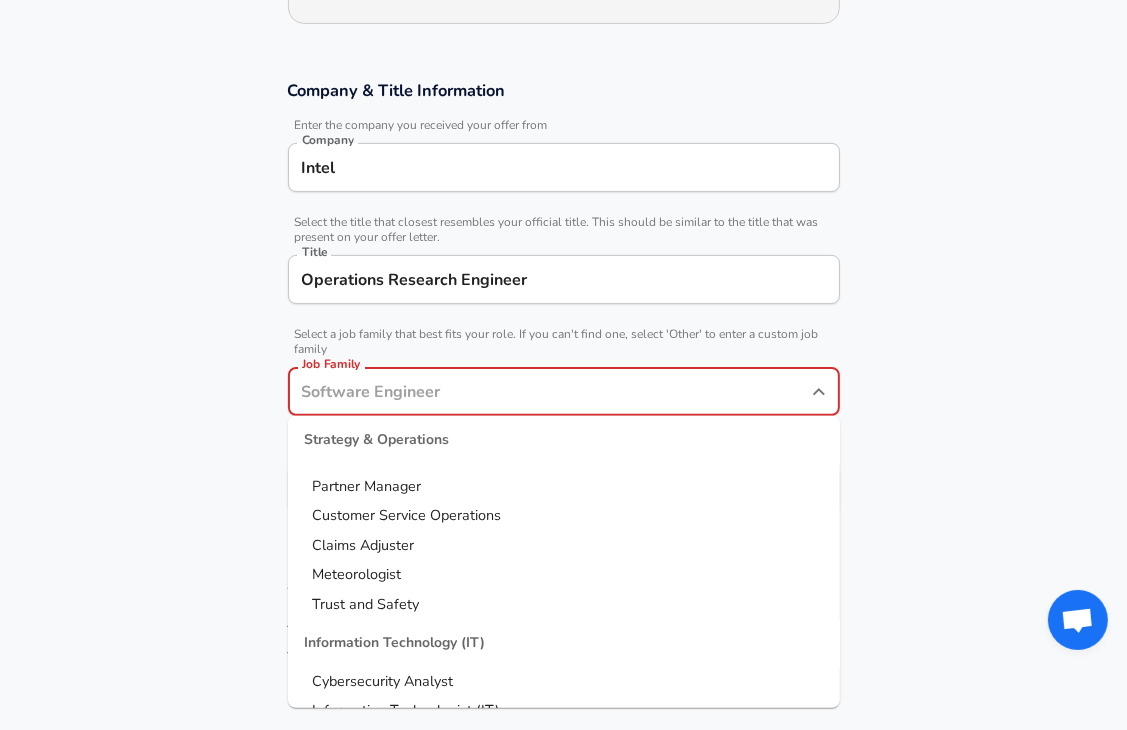 scroll, scrollTop: 2700, scrollLeft: 0, axis: vertical 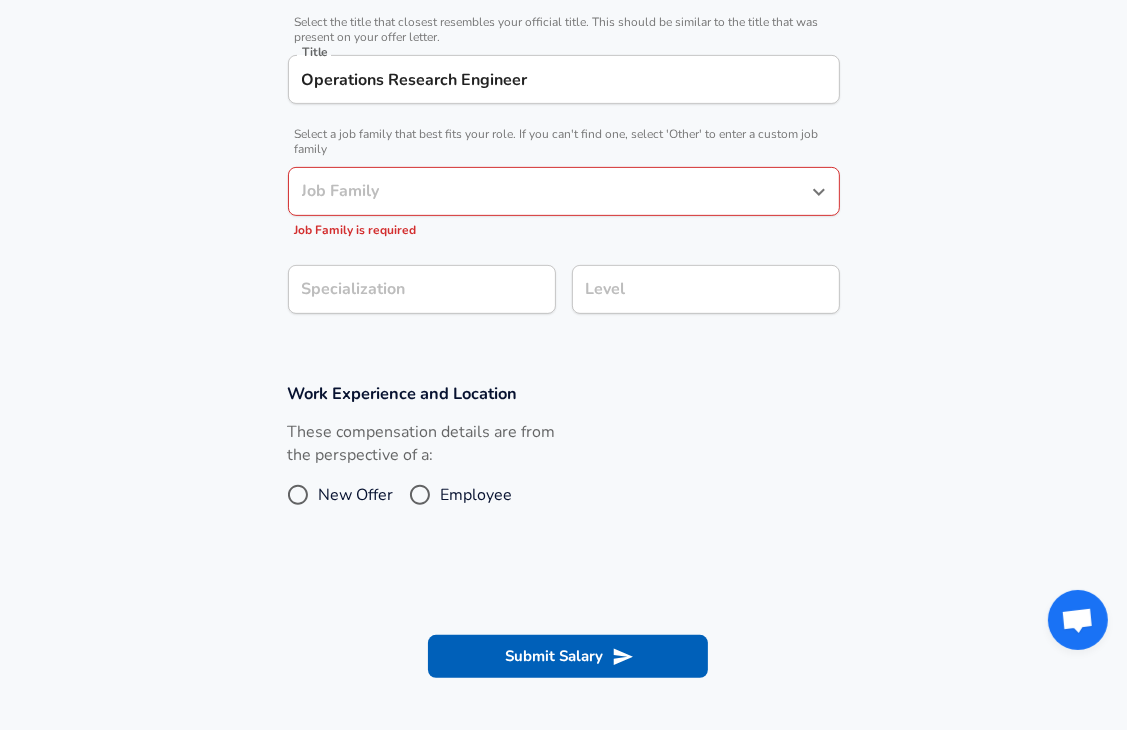 click on "Work Experience and Location These compensation details are from the perspective of a: New Offer Employee" at bounding box center [563, 459] 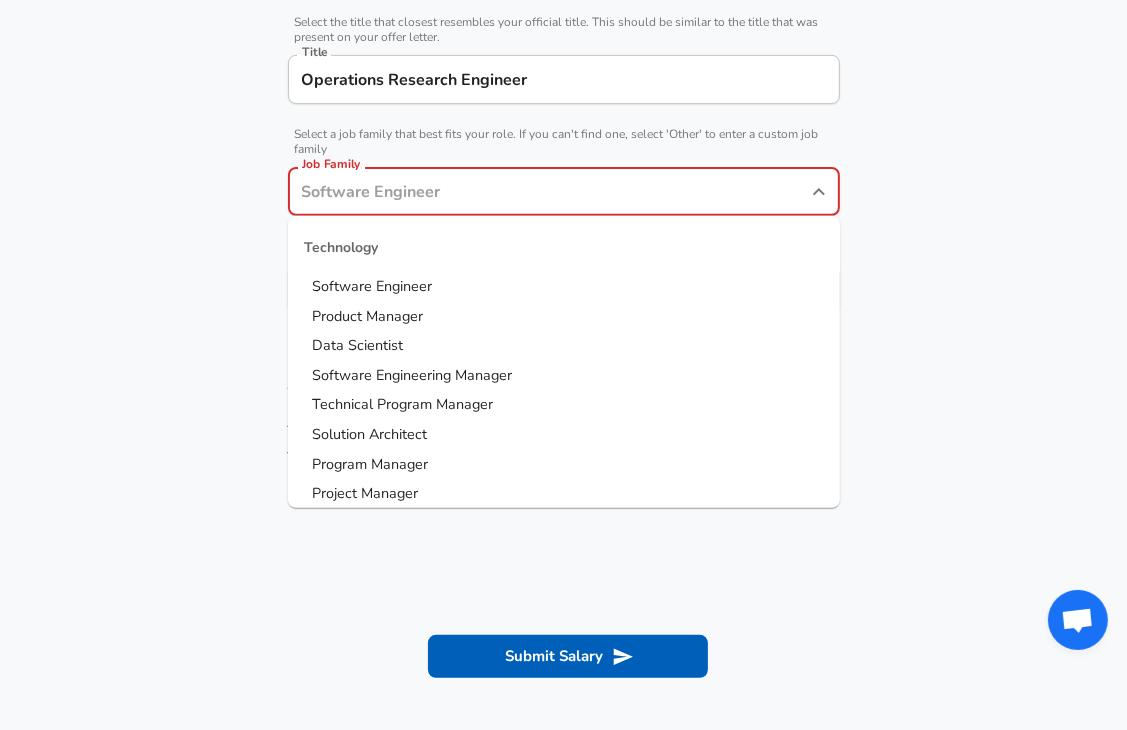 click on "Job Family" at bounding box center [549, 191] 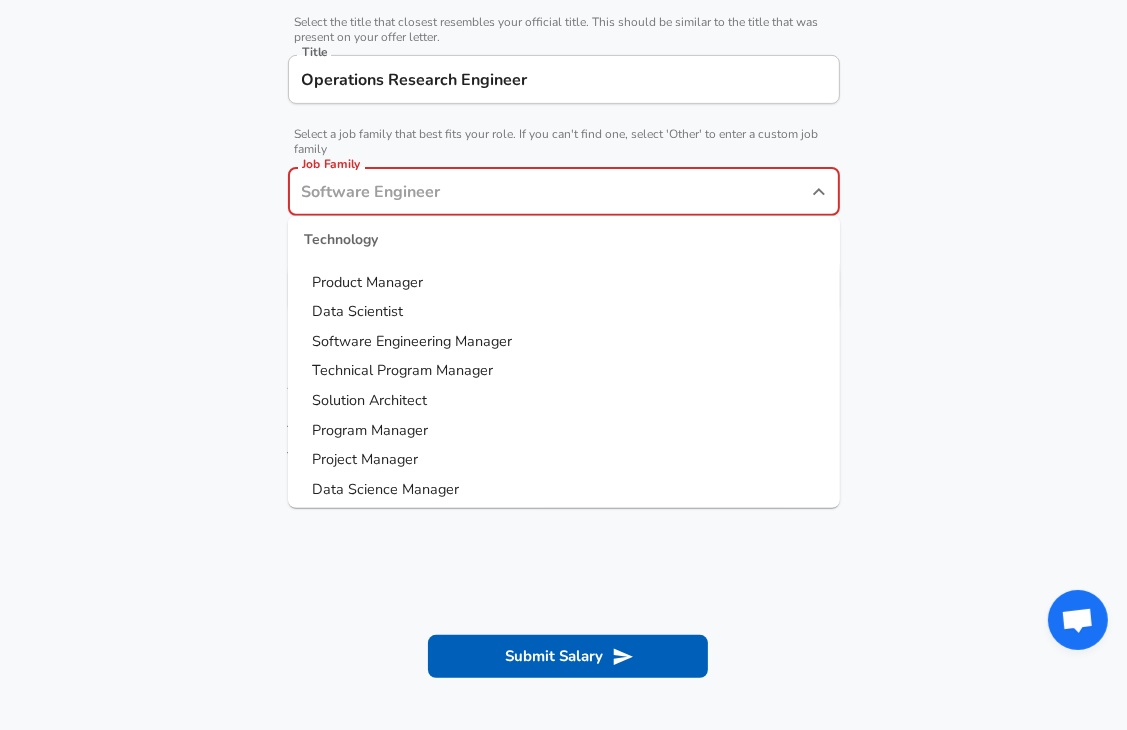 scroll, scrollTop: 0, scrollLeft: 0, axis: both 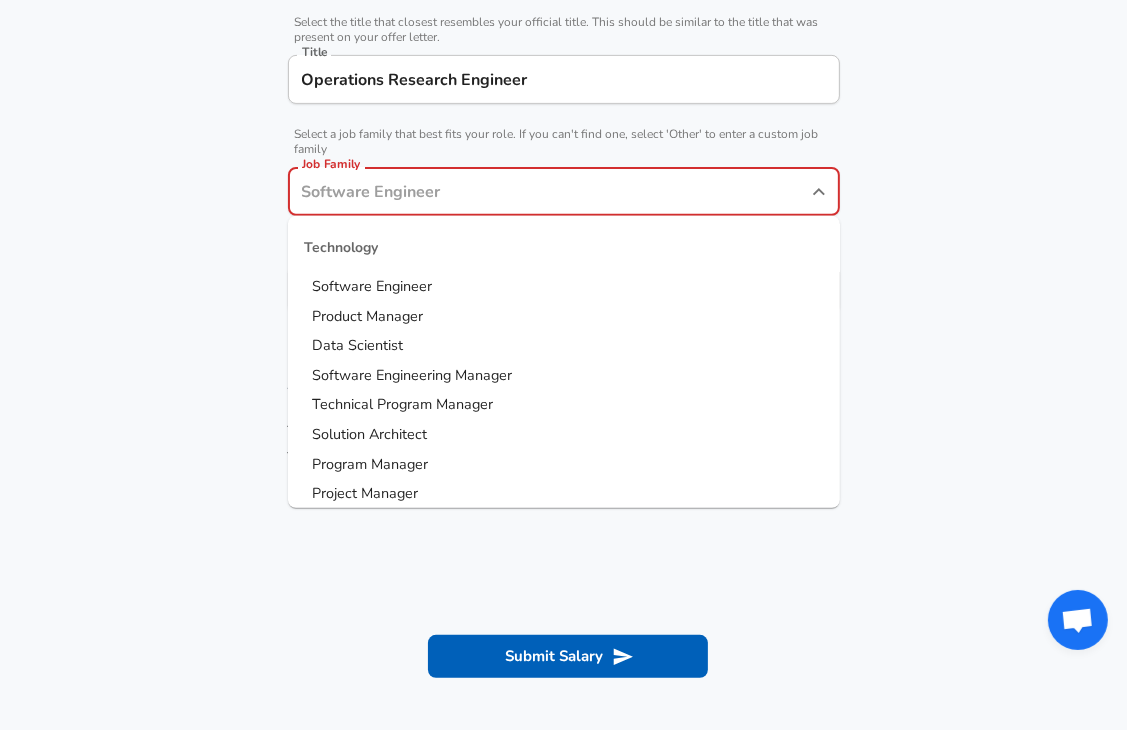 click on "Data Scientist" at bounding box center [357, 345] 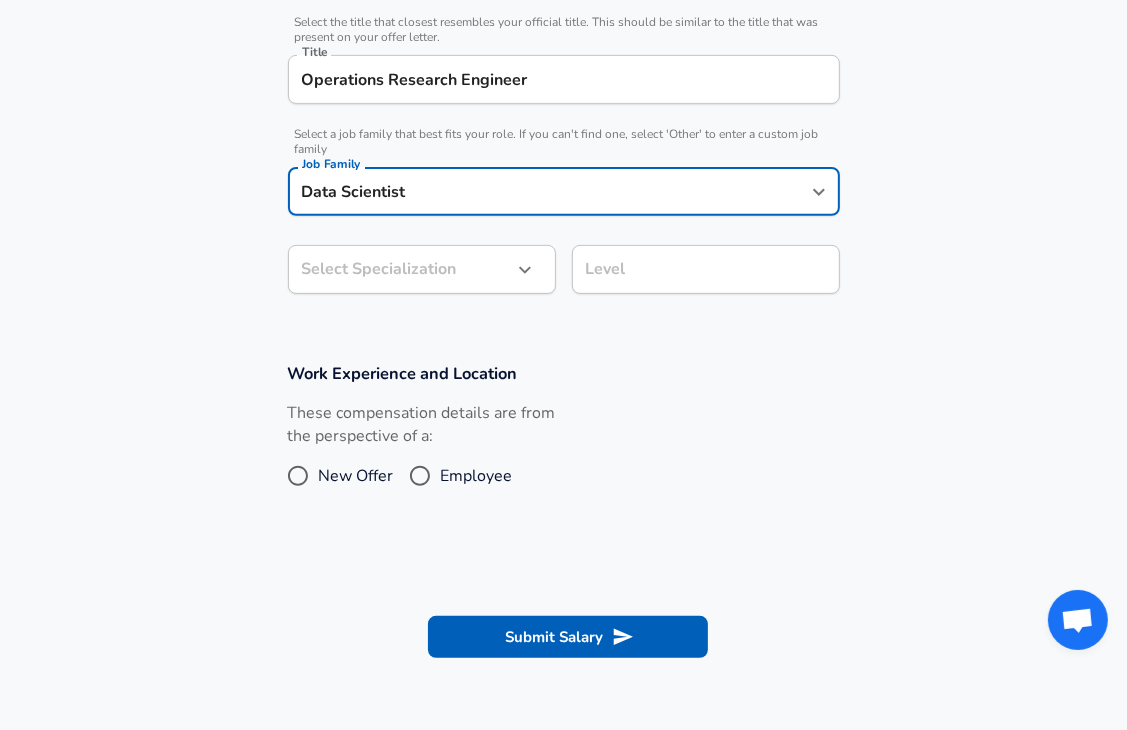 click on "Restart Add Your Salary Upload your offer letter   to verify your submission Enhance Privacy and Anonymity No Automatically hides specific fields until there are enough submissions to safely display the full details.   More Details Based on your submission and the data points that we have already collected, we will automatically hide and anonymize specific fields if there aren't enough data points to remain sufficiently anonymous. Company & Title Information   Enter the company you received your offer from Company Intel Company   Select the title that closest resembles your official title. This should be similar to the title that was present on your offer letter. Title Operations Research Engineer Title   Select a job family that best fits your role. If you can't find one, select 'Other' to enter a custom job family Job Family Data Scientist Job Family Select Specialization ​ Select Specialization Level Level Work Experience and Location These compensation details are from the perspective of a: New Offer" at bounding box center (563, -135) 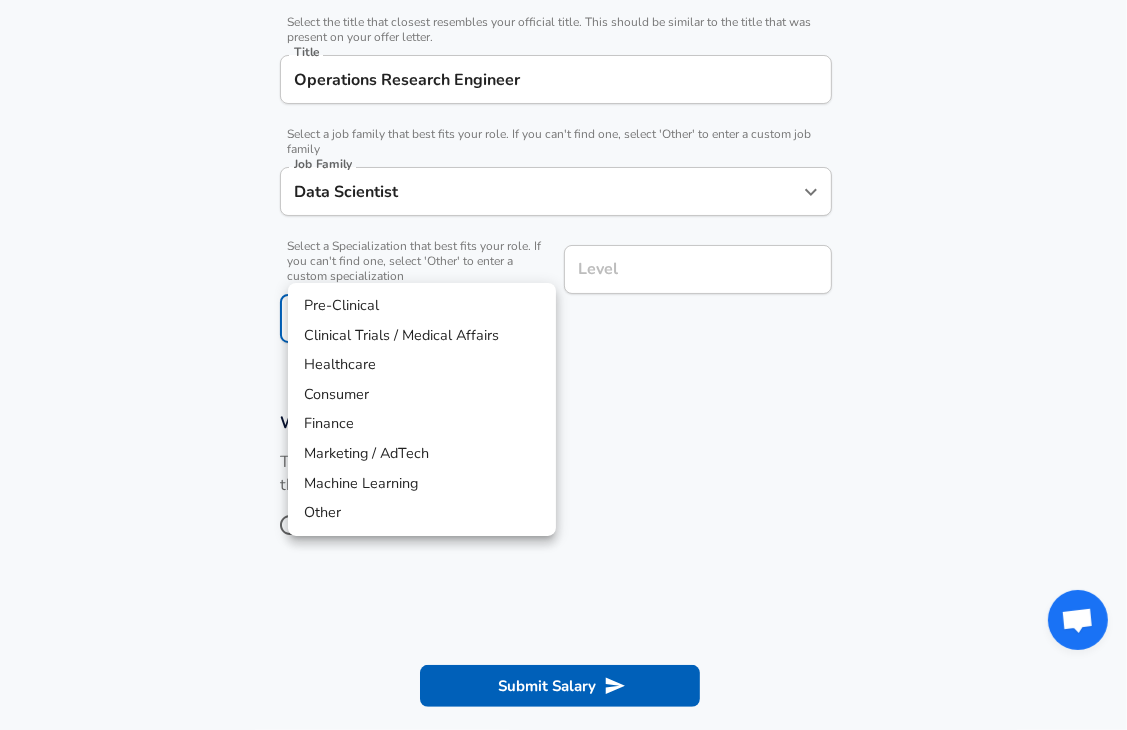 scroll, scrollTop: 560, scrollLeft: 0, axis: vertical 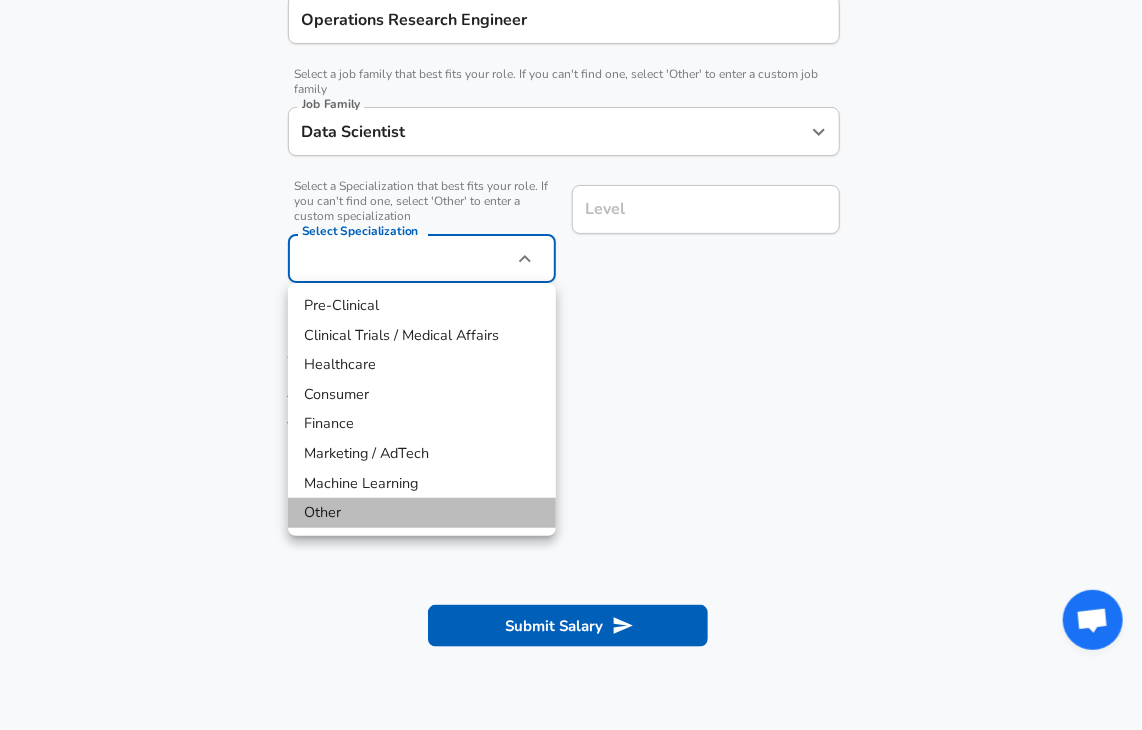 click on "Other" at bounding box center (422, 513) 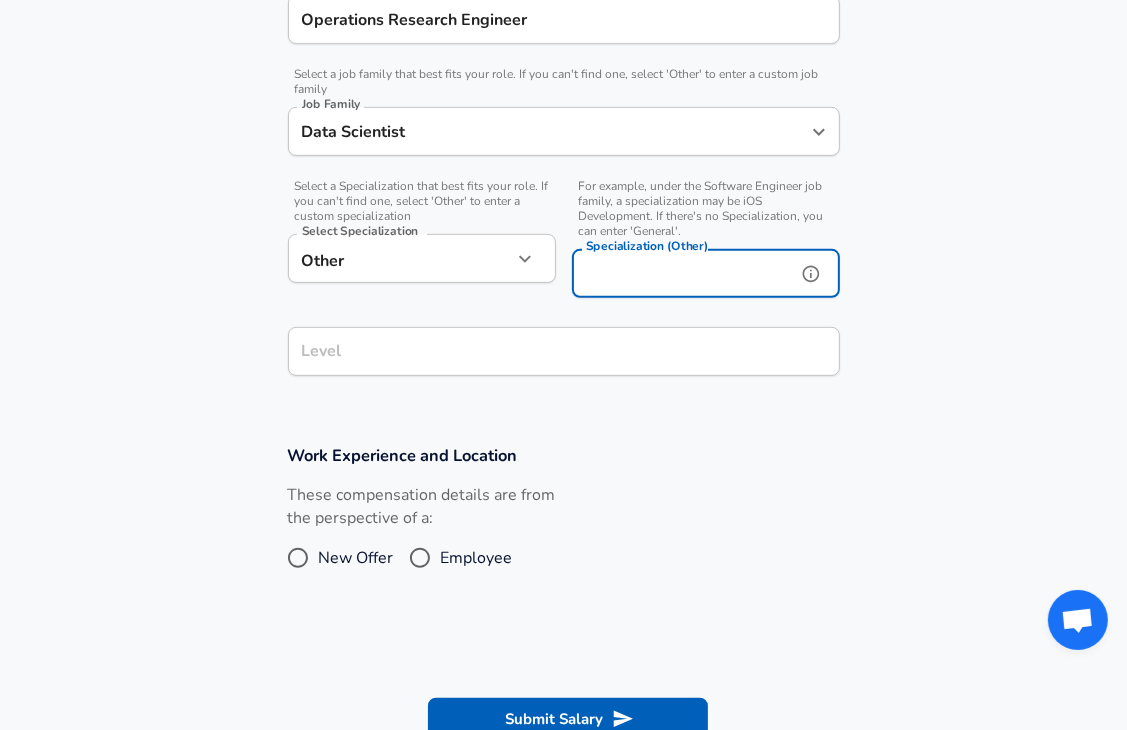 click on "Specialization (Other)" at bounding box center [680, 273] 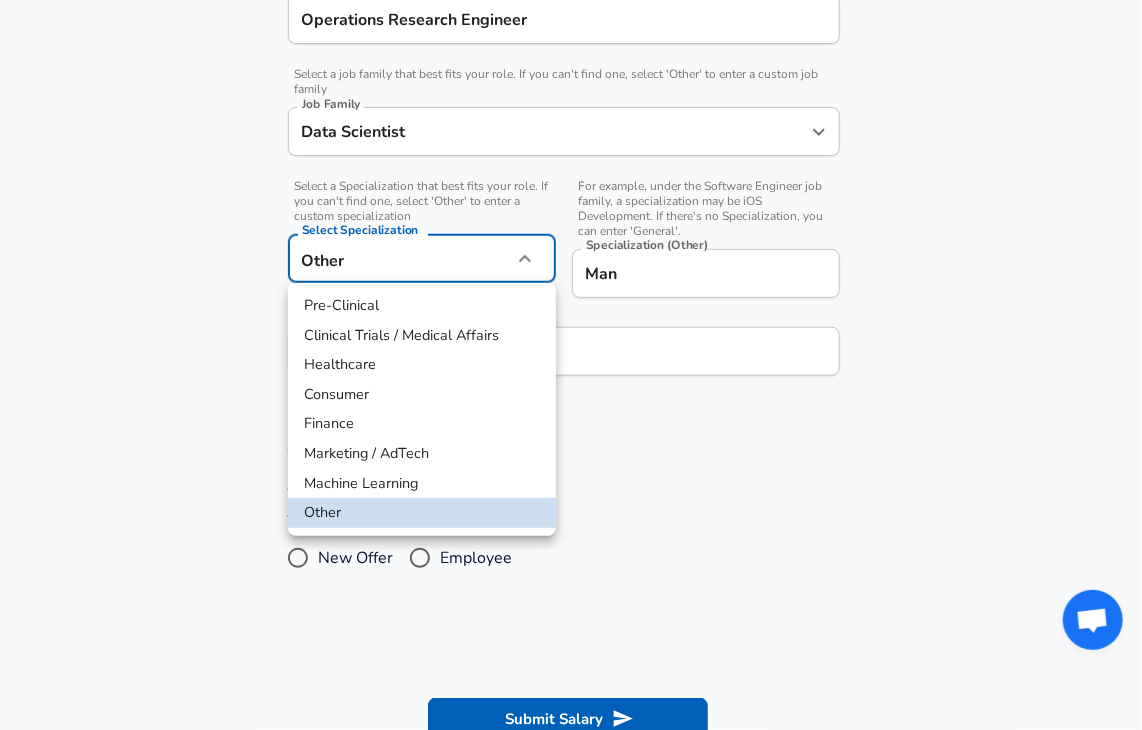 click on "Restart Add Your Salary Upload your offer letter   to verify your submission Enhance Privacy and Anonymity No Automatically hides specific fields until there are enough submissions to safely display the full details.   More Details Based on your submission and the data points that we have already collected, we will automatically hide and anonymize specific fields if there aren't enough data points to remain sufficiently anonymous. Company & Title Information   Enter the company you received your offer from Company Intel Company   Select the title that closest resembles your official title. This should be similar to the title that was present on your offer letter. Title Operations Research Engineer Title   Select a job family that best fits your role. If you can't find one, select 'Other' to enter a custom job family Job Family Data Scientist Job Family   Select a Specialization that best fits your role. If you can't find one, select 'Other' to enter a custom specialization Select Specialization Other Other" at bounding box center (571, -195) 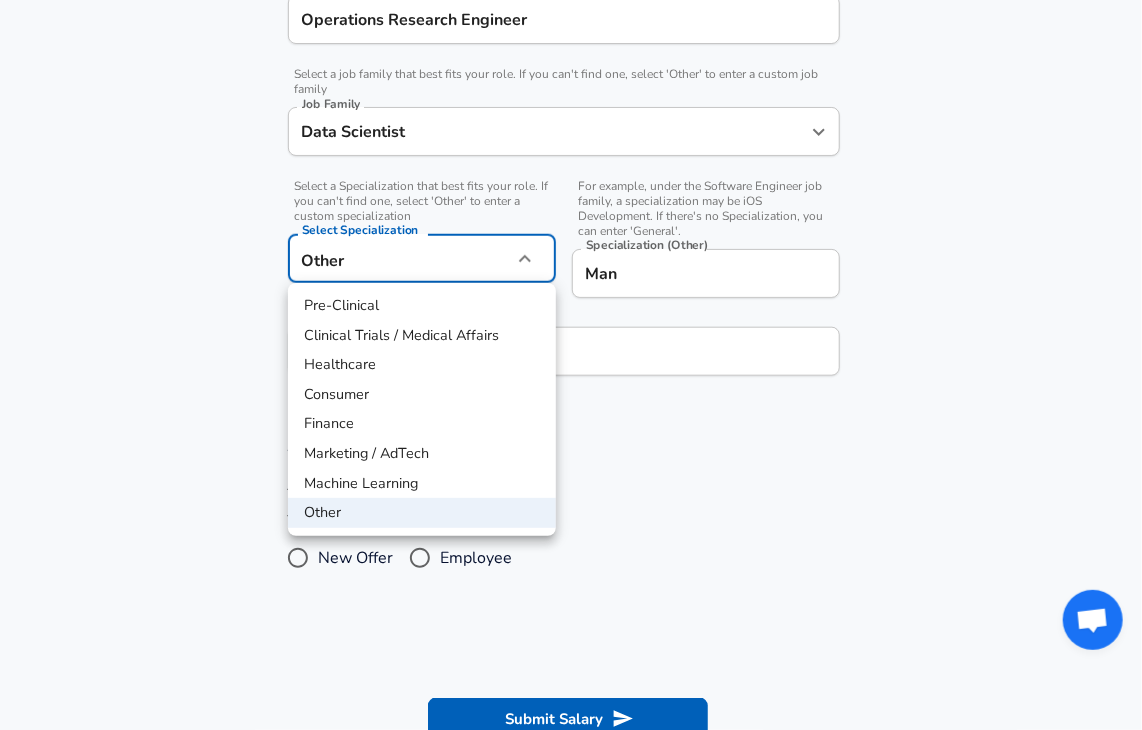 click at bounding box center [571, 365] 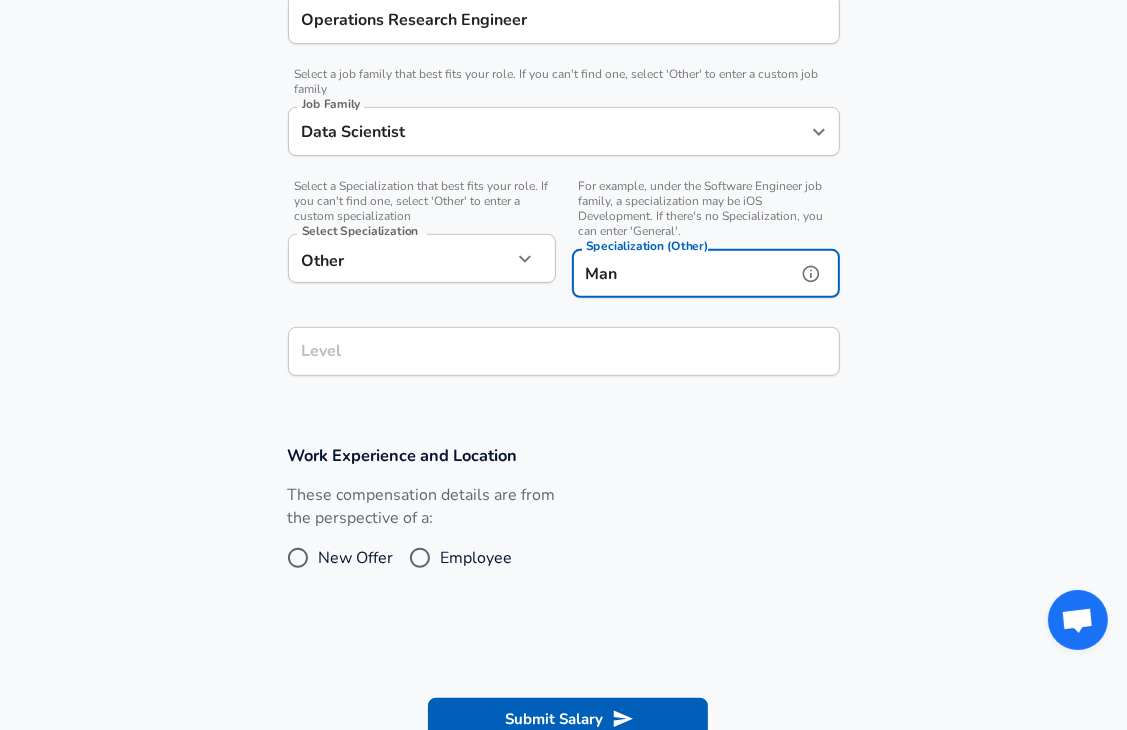 drag, startPoint x: 639, startPoint y: 280, endPoint x: 578, endPoint y: 272, distance: 61.522354 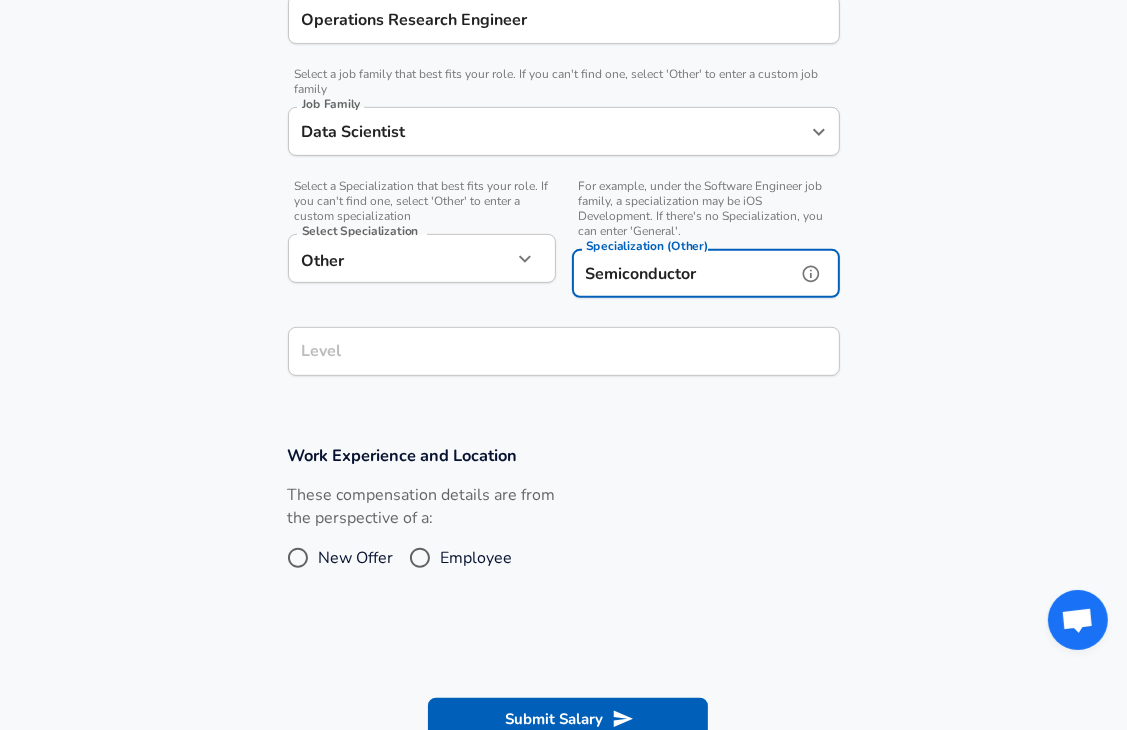 type on "Semiconductor" 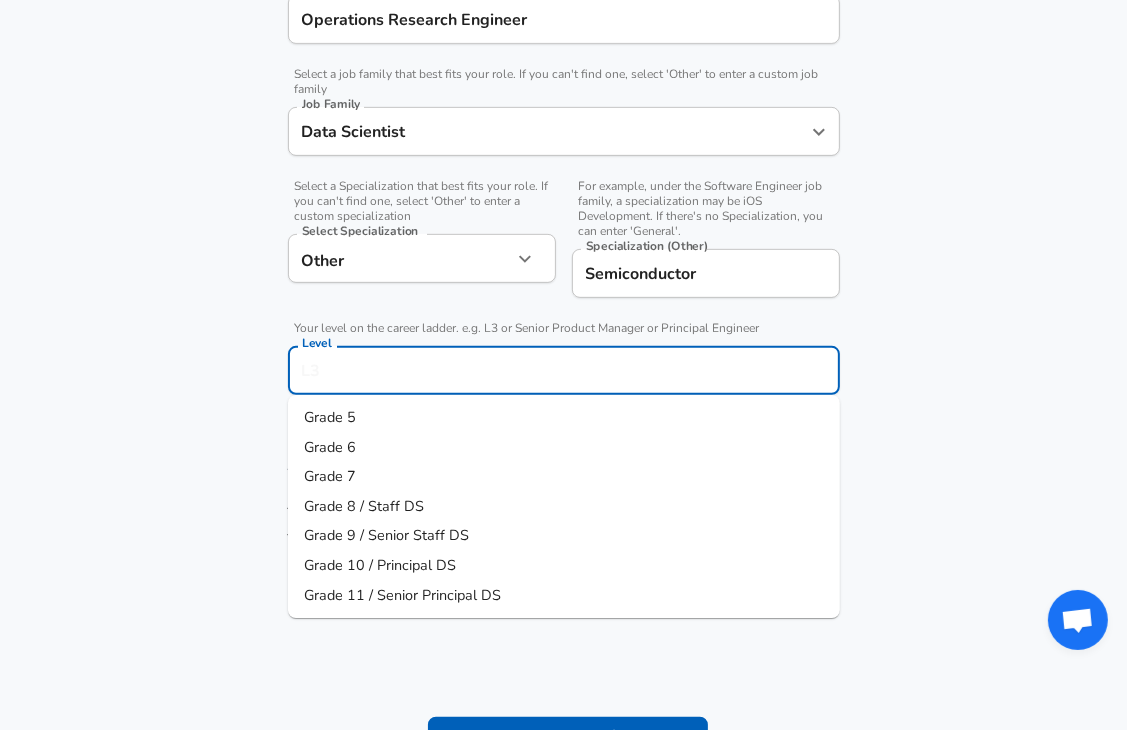 scroll, scrollTop: 600, scrollLeft: 0, axis: vertical 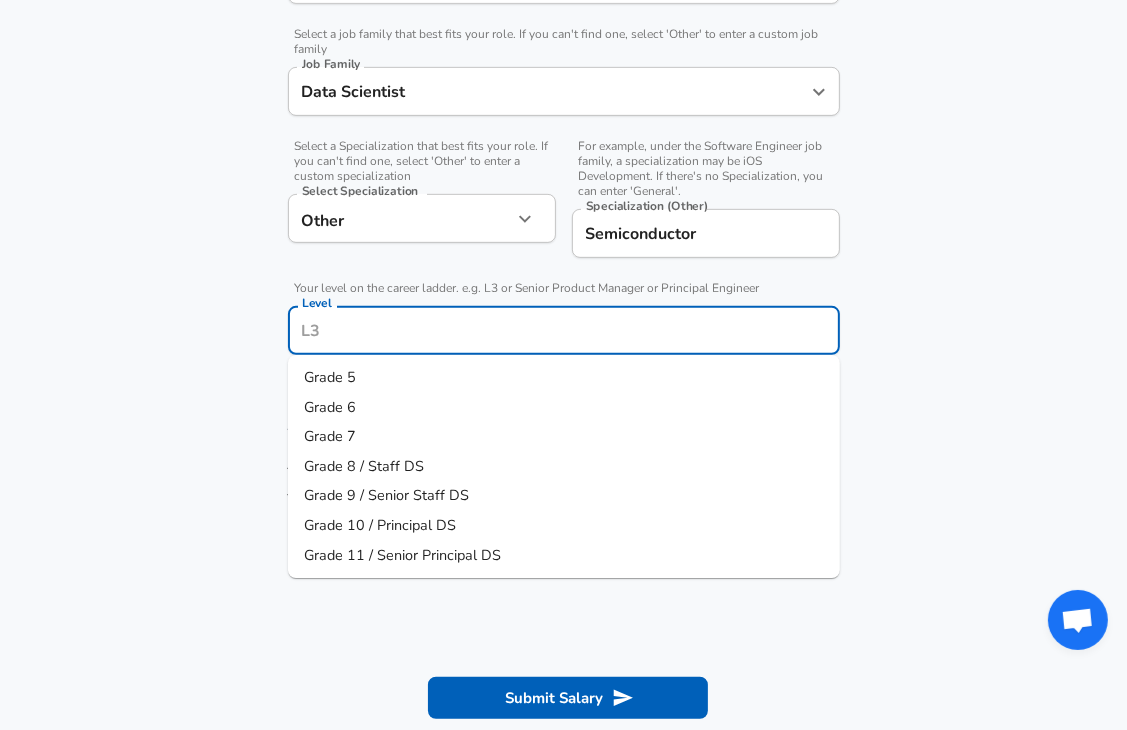 click on "Level" at bounding box center (564, 330) 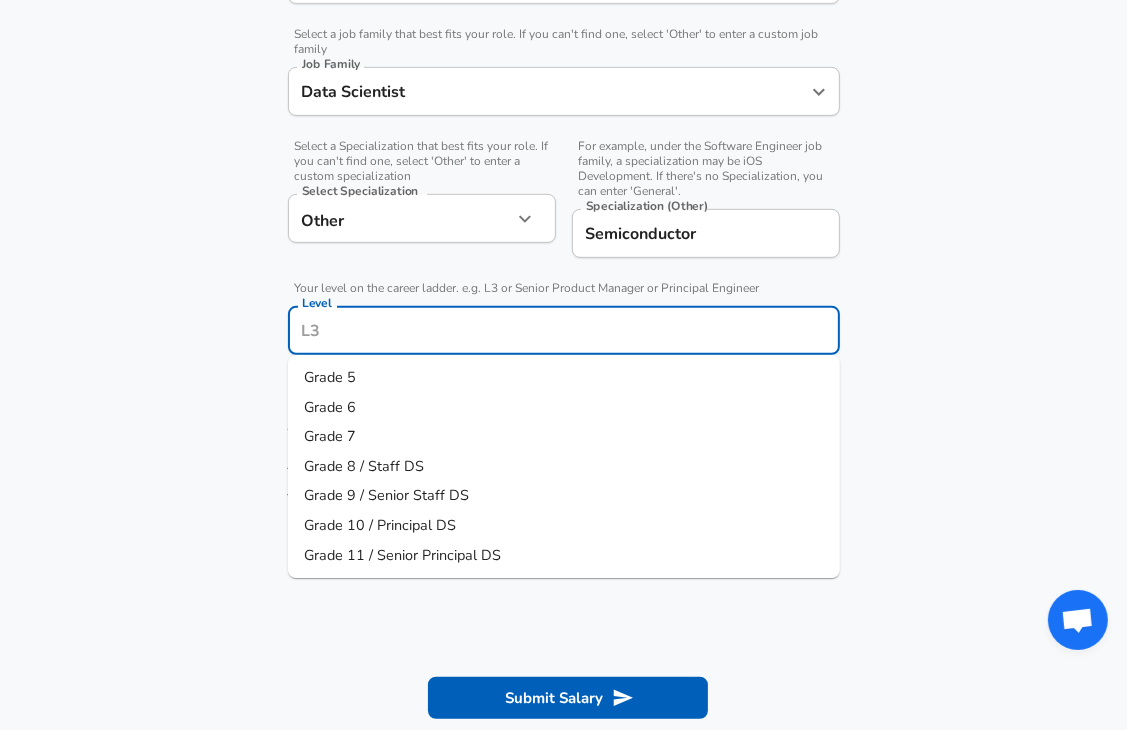 click on "Grade 8 / Staff DS" at bounding box center (564, 467) 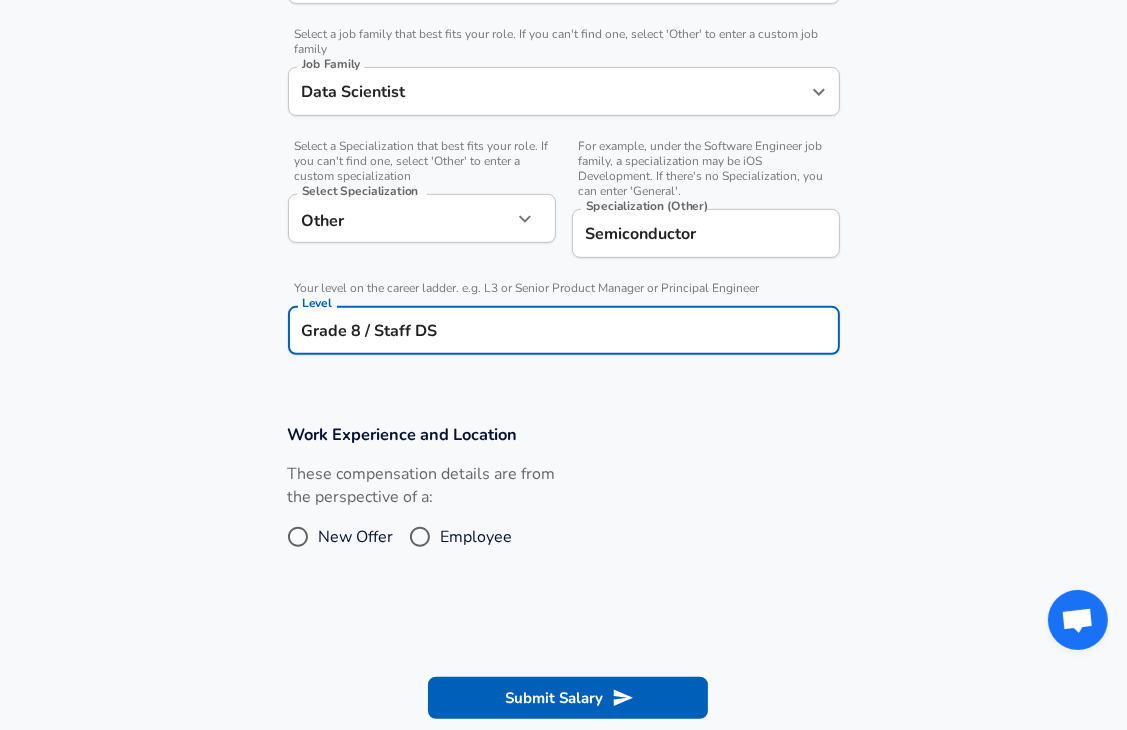 click on "Grade 8 / Staff DS" at bounding box center [564, 330] 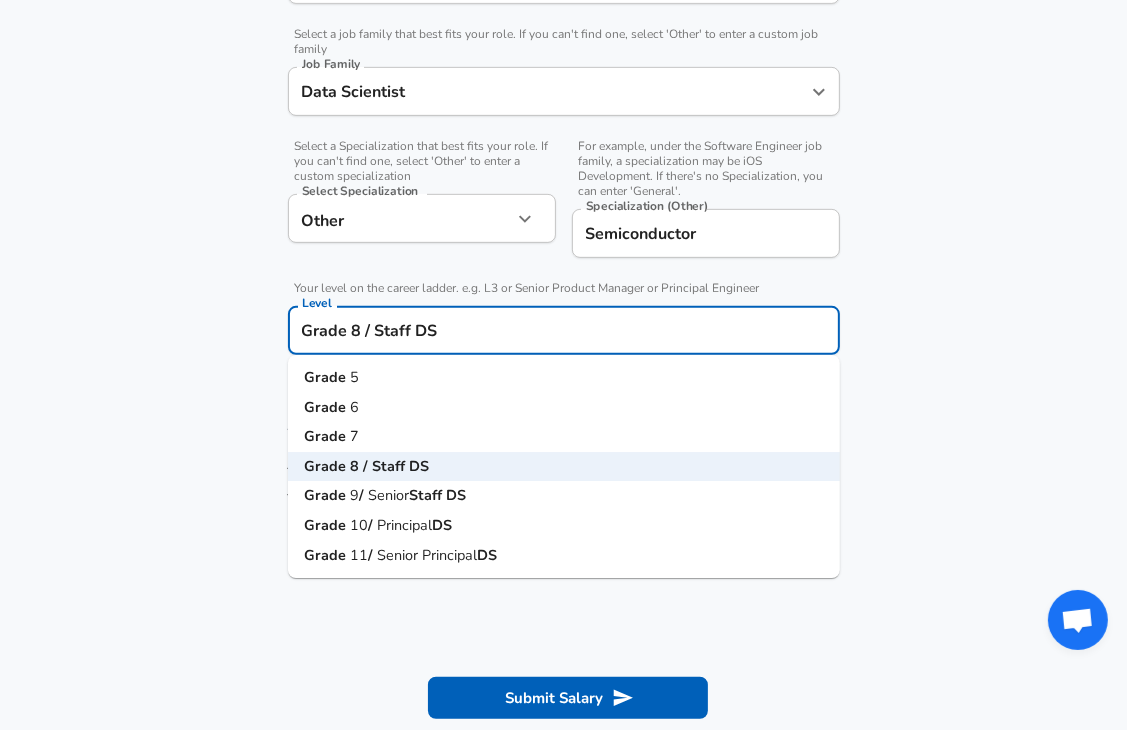click on "Work Experience and Location These compensation details are from the perspective of a: New Offer Employee" at bounding box center [563, 500] 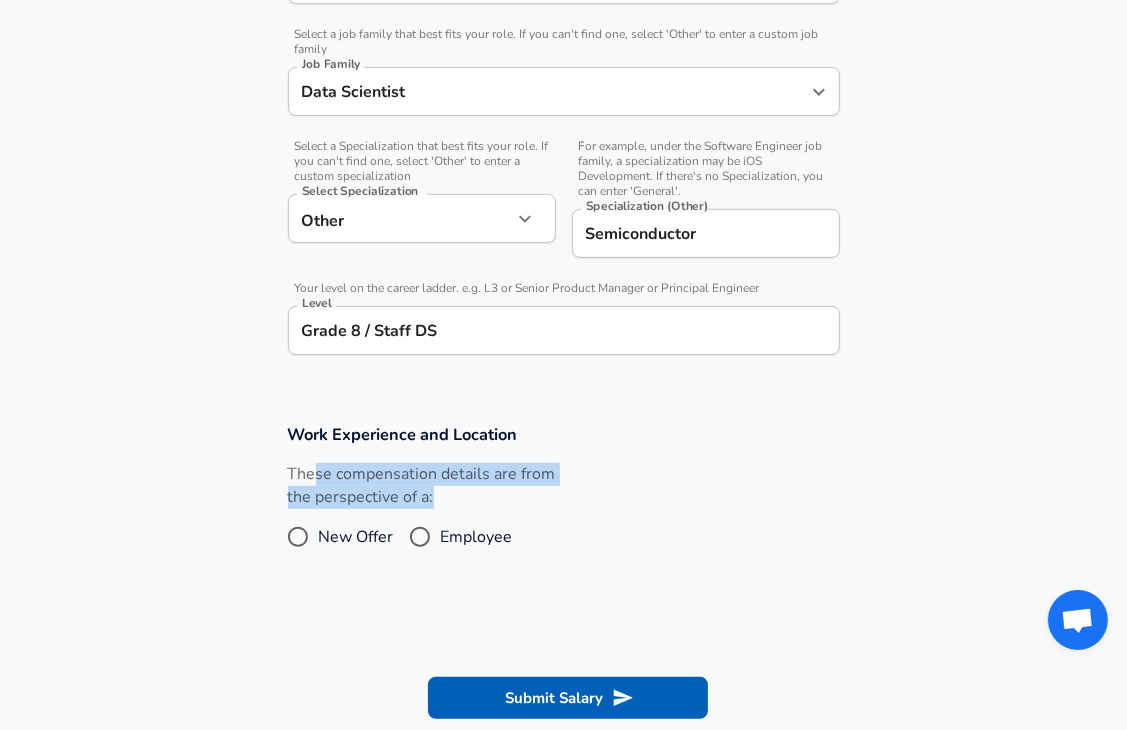 drag, startPoint x: 321, startPoint y: 465, endPoint x: 468, endPoint y: 490, distance: 149.1107 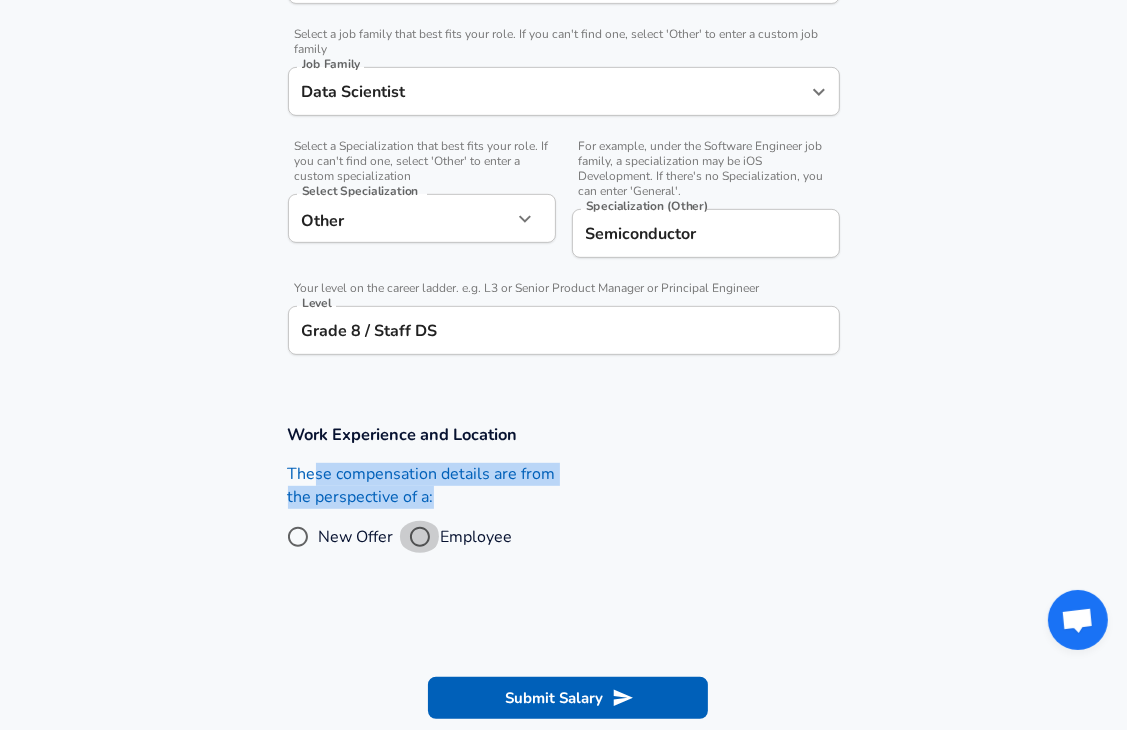 click on "Employee" at bounding box center [420, 537] 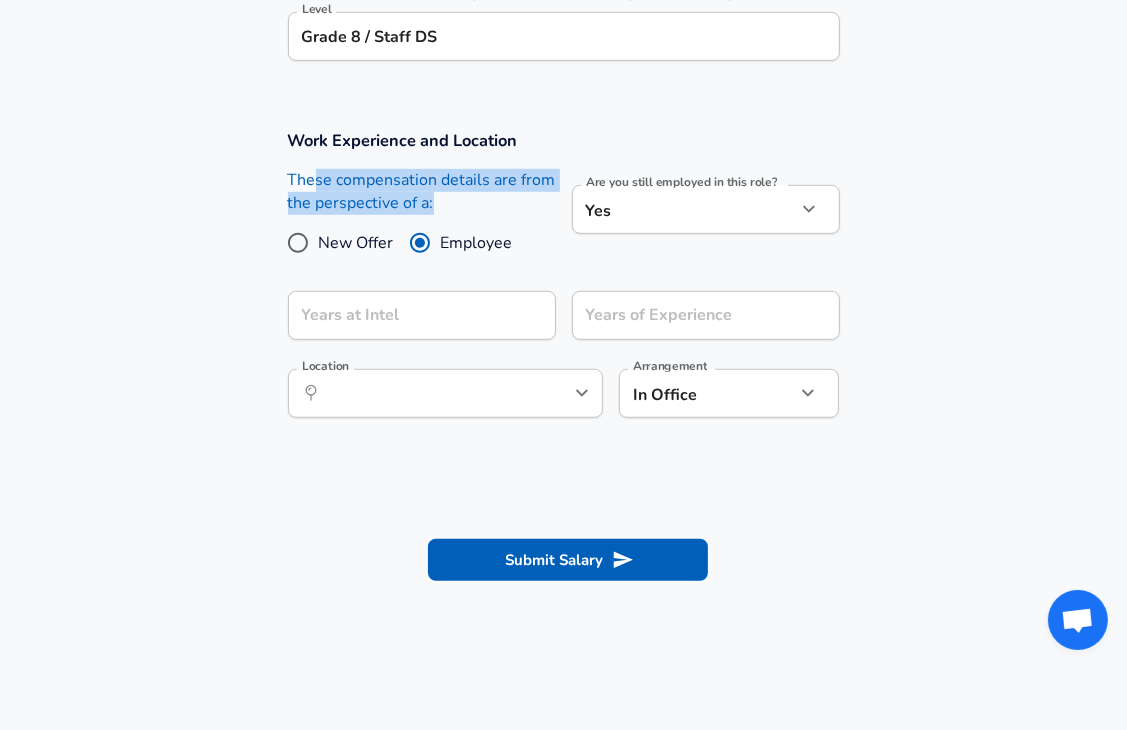 scroll, scrollTop: 900, scrollLeft: 0, axis: vertical 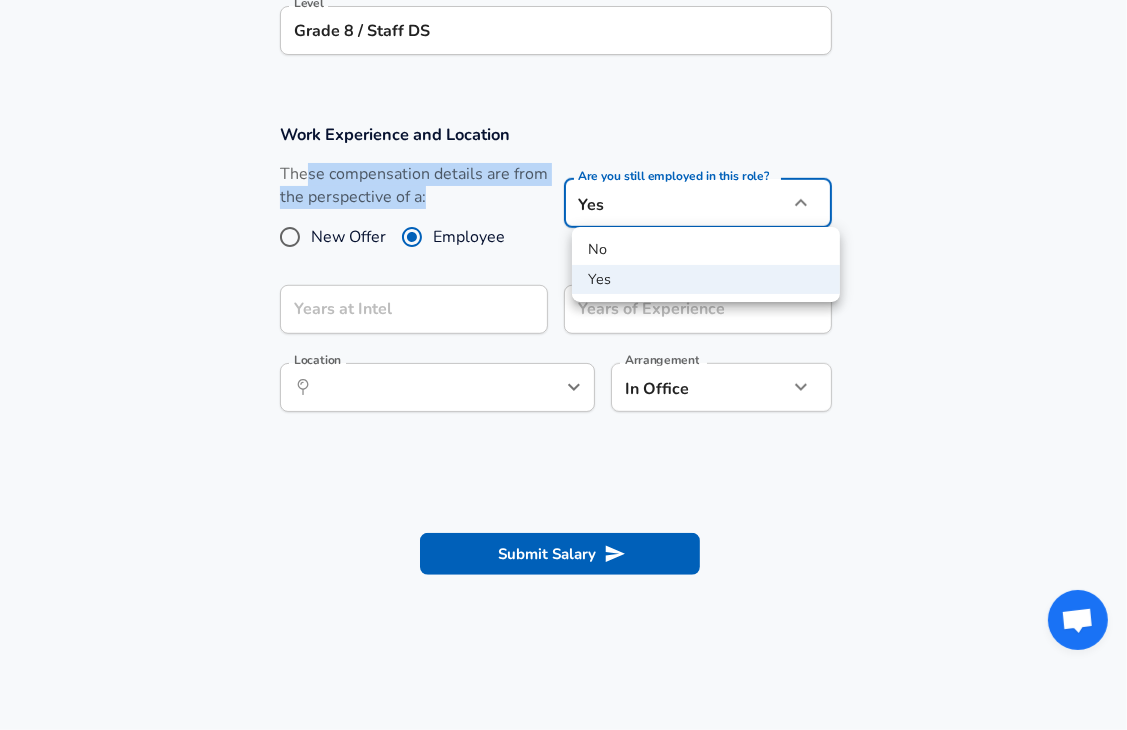 click on "Restart Add Your Salary Upload your offer letter   to verify your submission Enhance Privacy and Anonymity No Automatically hides specific fields until there are enough submissions to safely display the full details.   More Details Based on your submission and the data points that we have already collected, we will automatically hide and anonymize specific fields if there aren't enough data points to remain sufficiently anonymous. Company & Title Information   Enter the company you received your offer from Company Intel Company   Select the title that closest resembles your official title. This should be similar to the title that was present on your offer letter. Title Operations Research Engineer Title   Select a job family that best fits your role. If you can't find one, select 'Other' to enter a custom job family Job Family Data Scientist Job Family   Select a Specialization that best fits your role. If you can't find one, select 'Other' to enter a custom specialization Select Specialization Other Other" at bounding box center [563, -535] 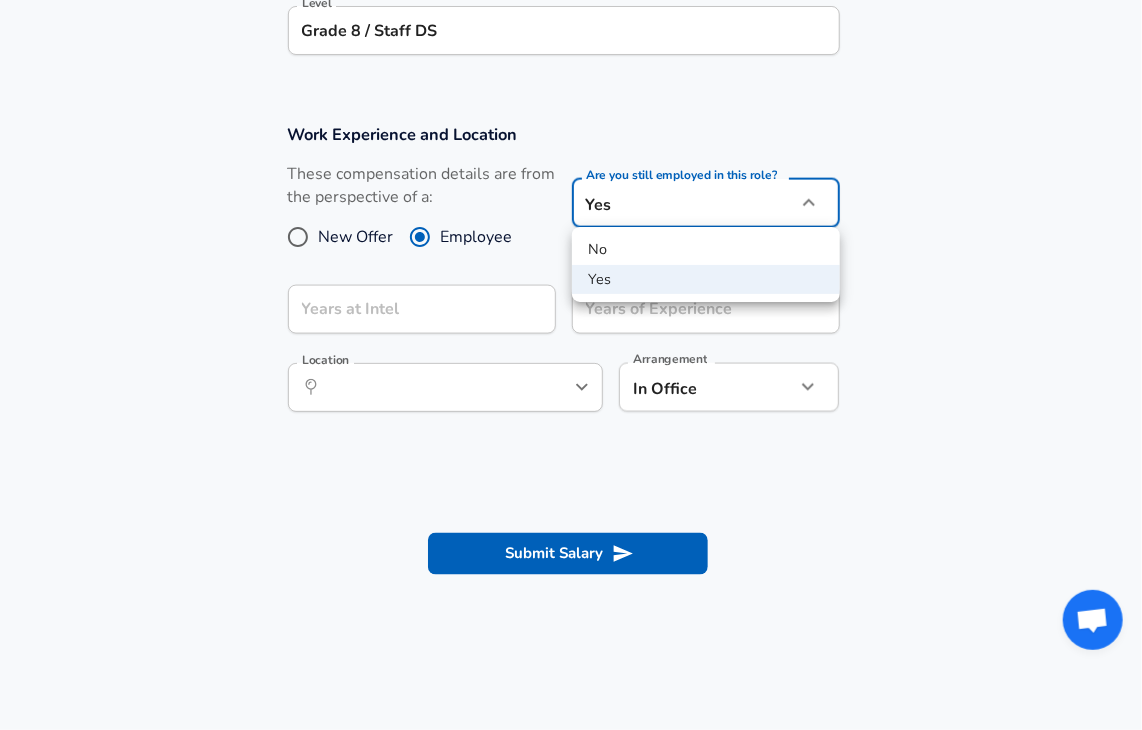 click at bounding box center (571, 365) 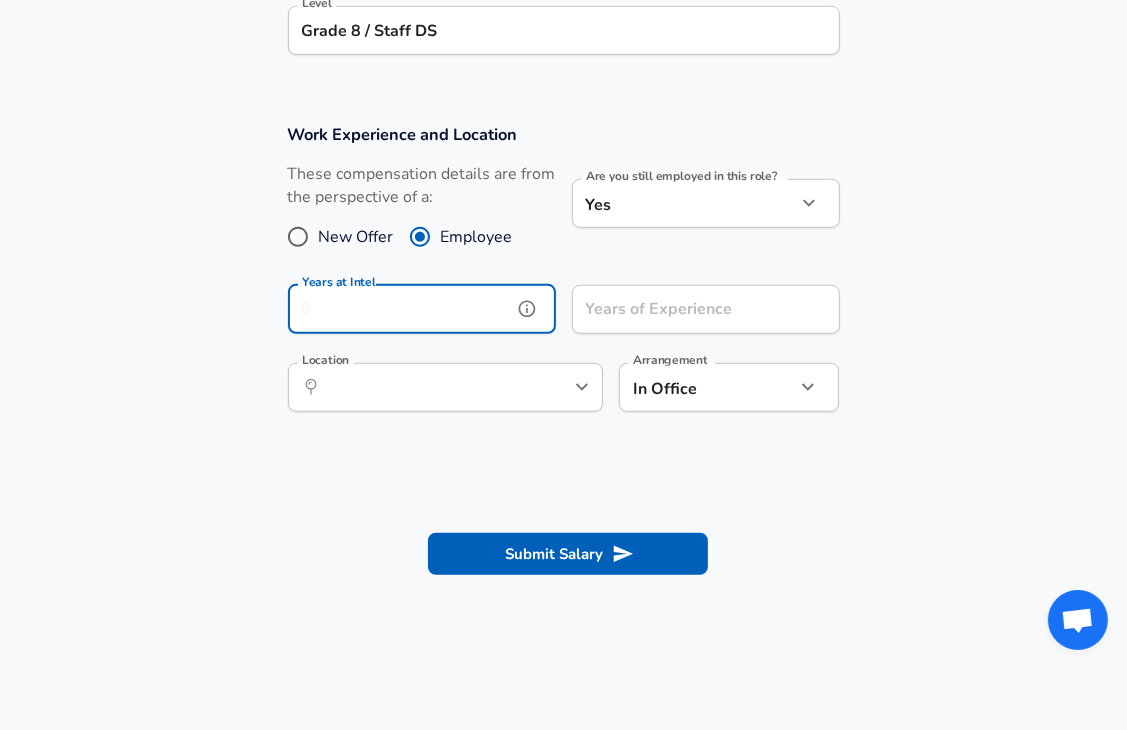 click on "Years at Intel" at bounding box center (400, 309) 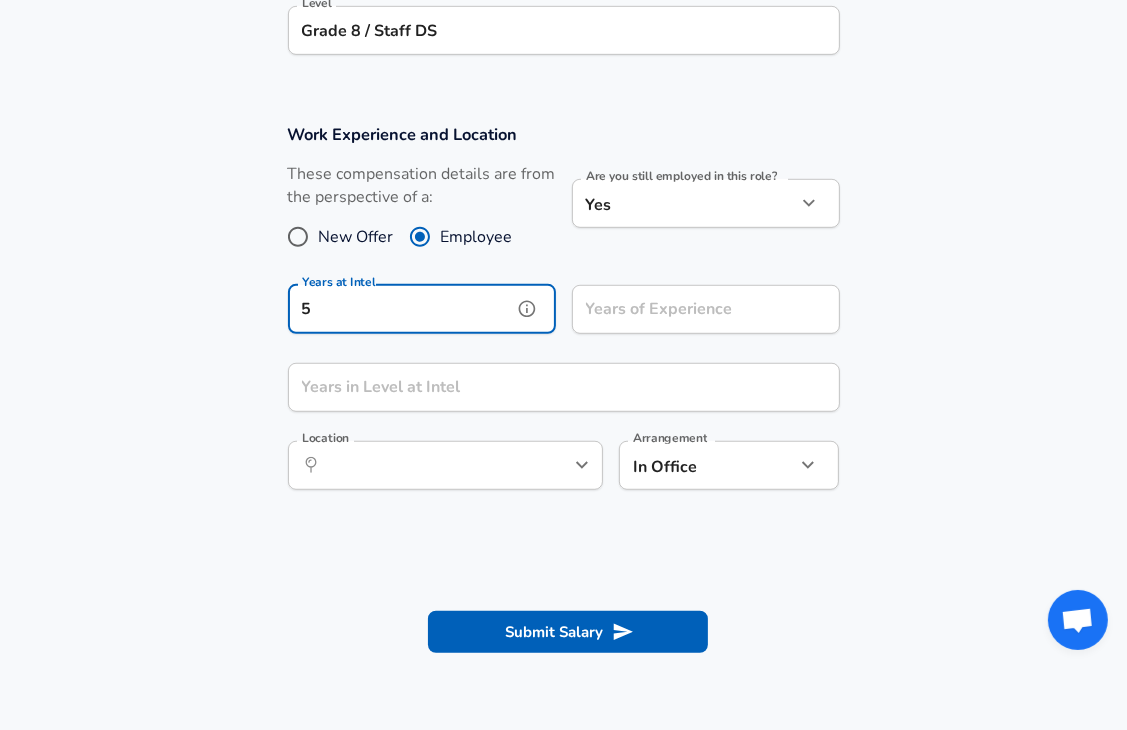 type on "5" 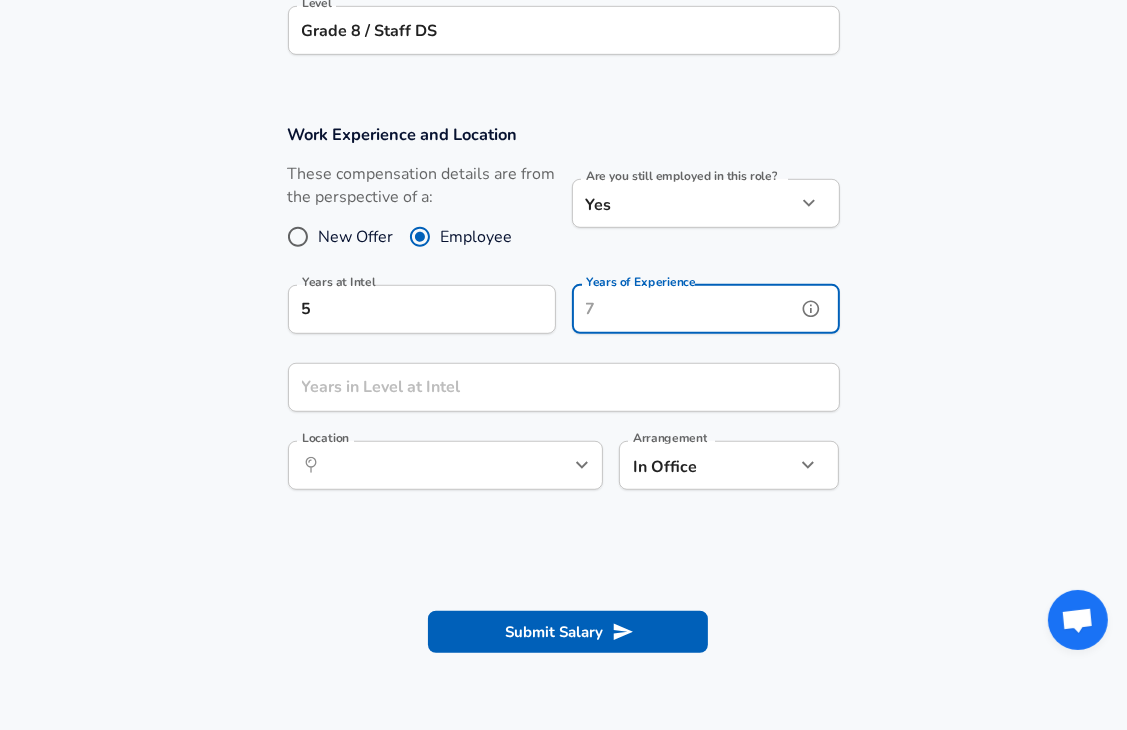 click on "Years of Experience" at bounding box center [684, 309] 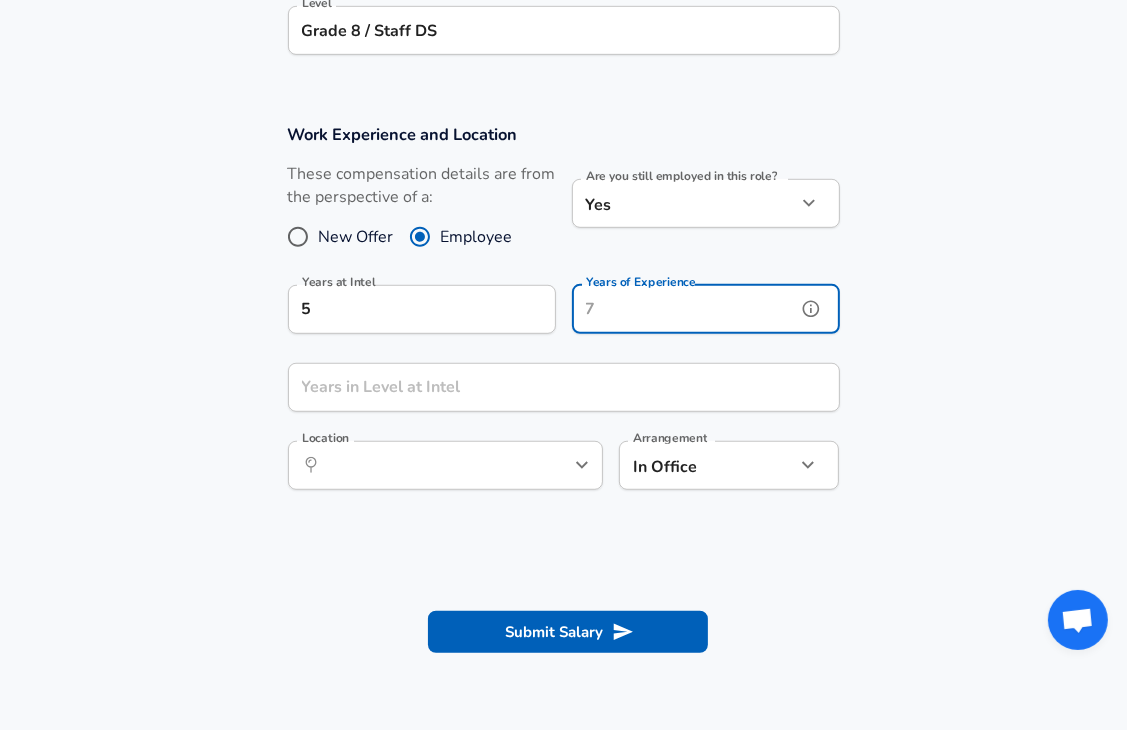 drag, startPoint x: 640, startPoint y: 317, endPoint x: 549, endPoint y: 311, distance: 91.197586 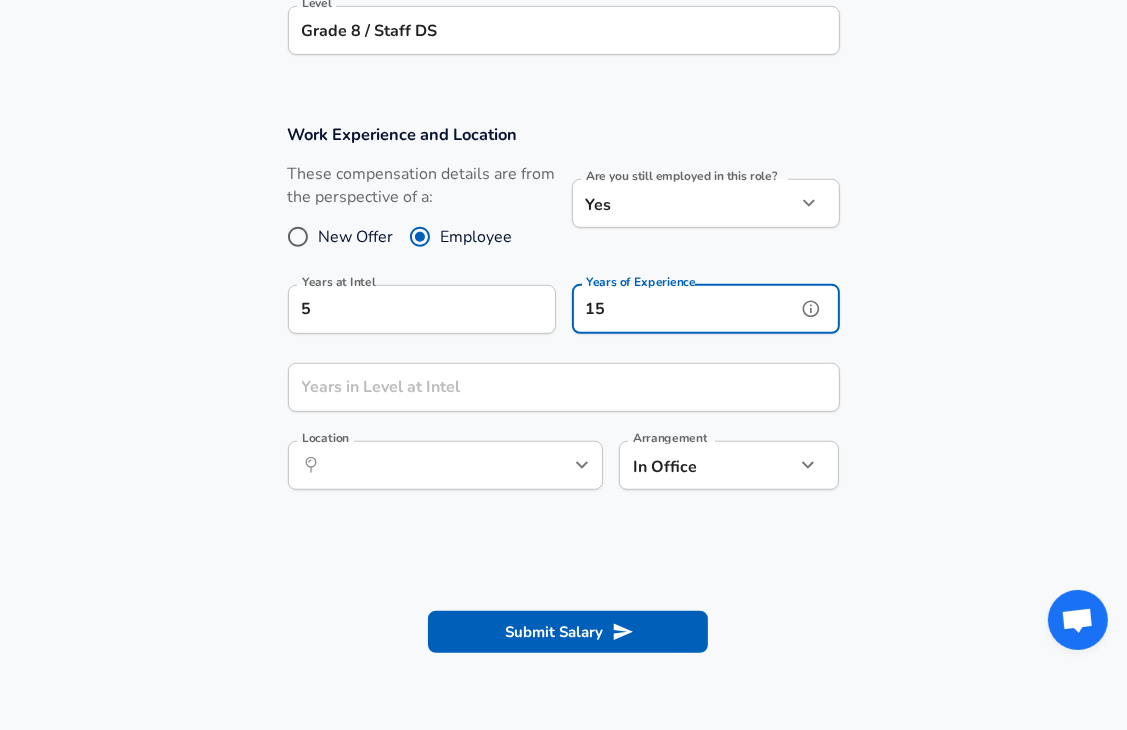 type on "15" 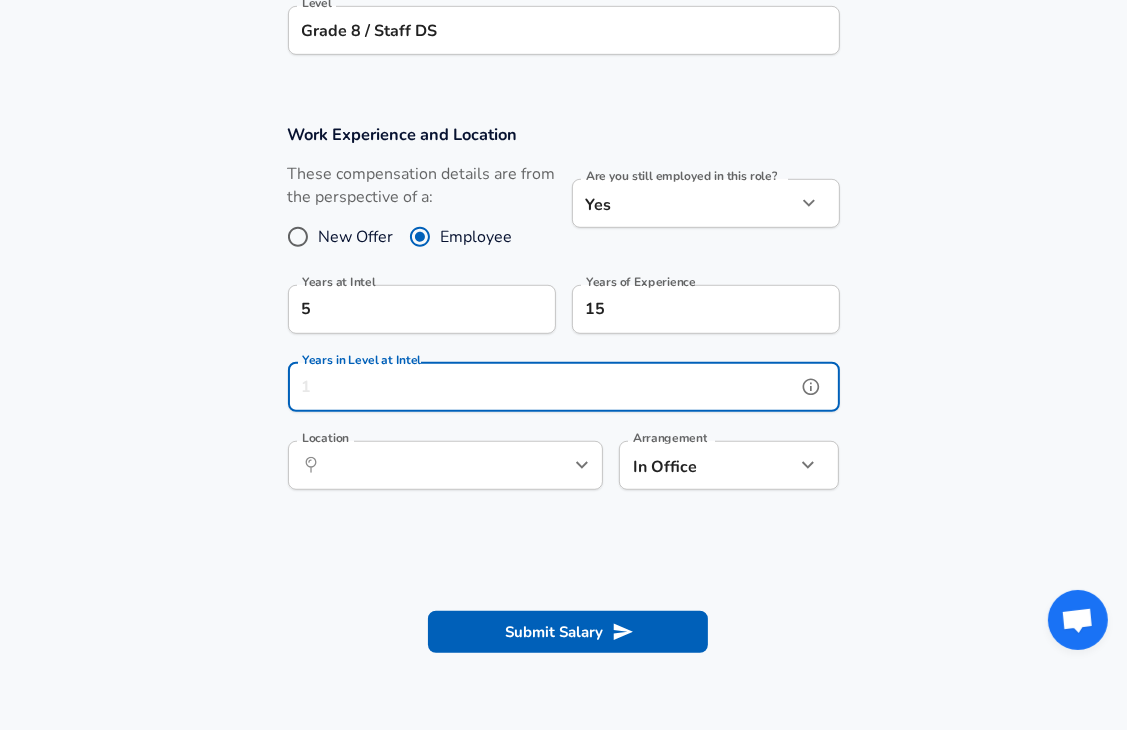 click on "Years in Level at Intel" at bounding box center [542, 387] 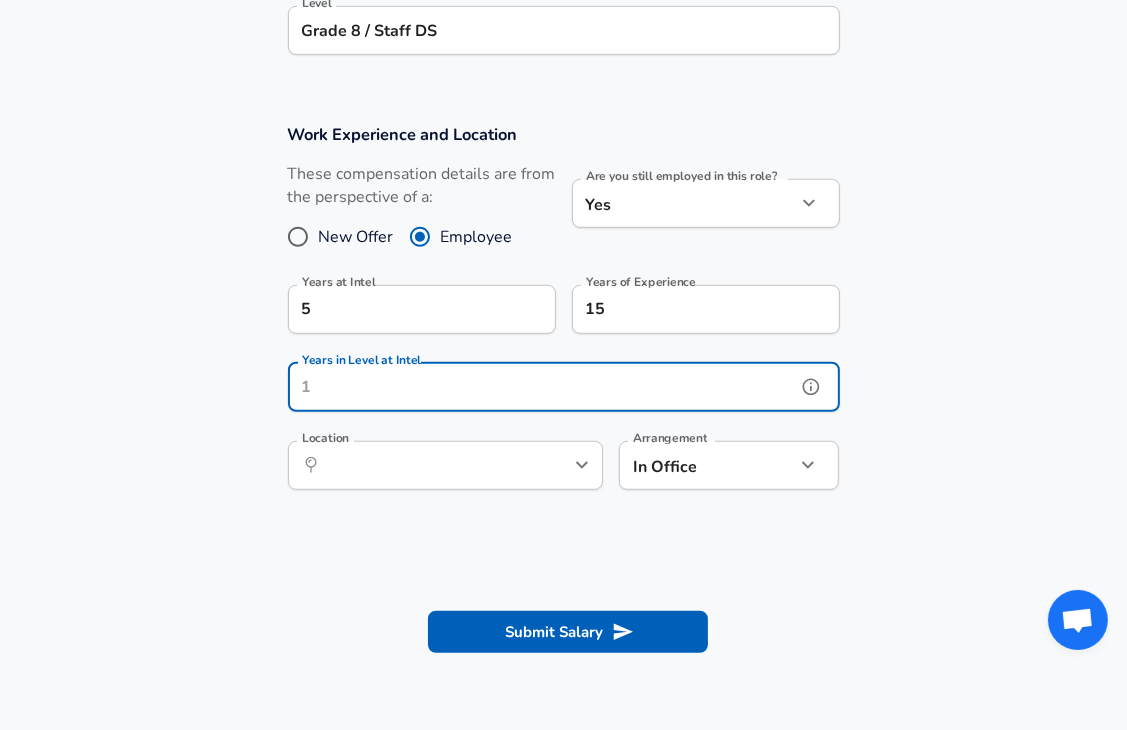 click on "Years in Level at Intel" at bounding box center (542, 387) 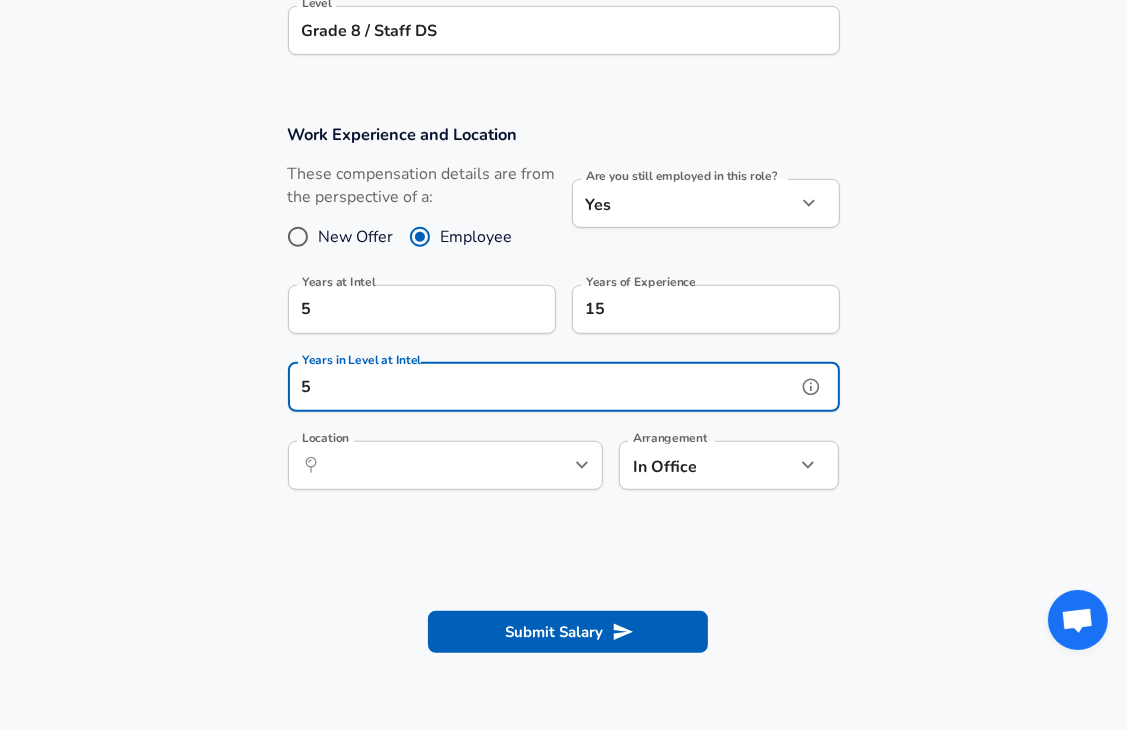 type on "5" 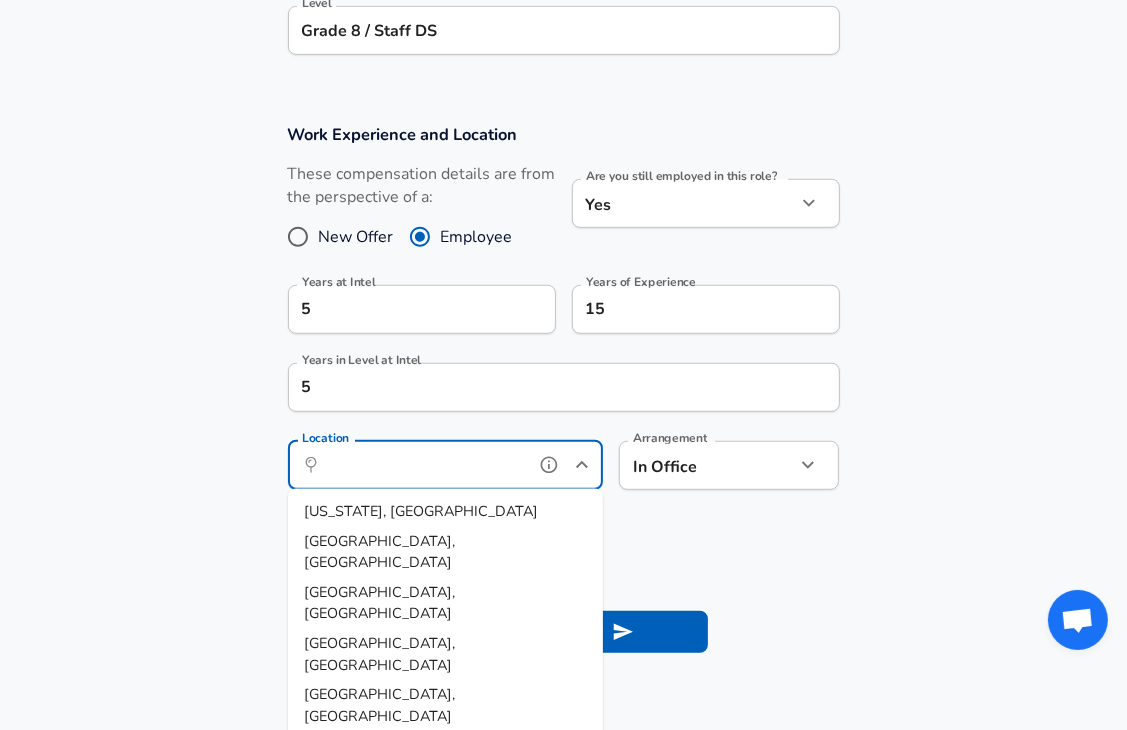 click on "Location" at bounding box center [423, 465] 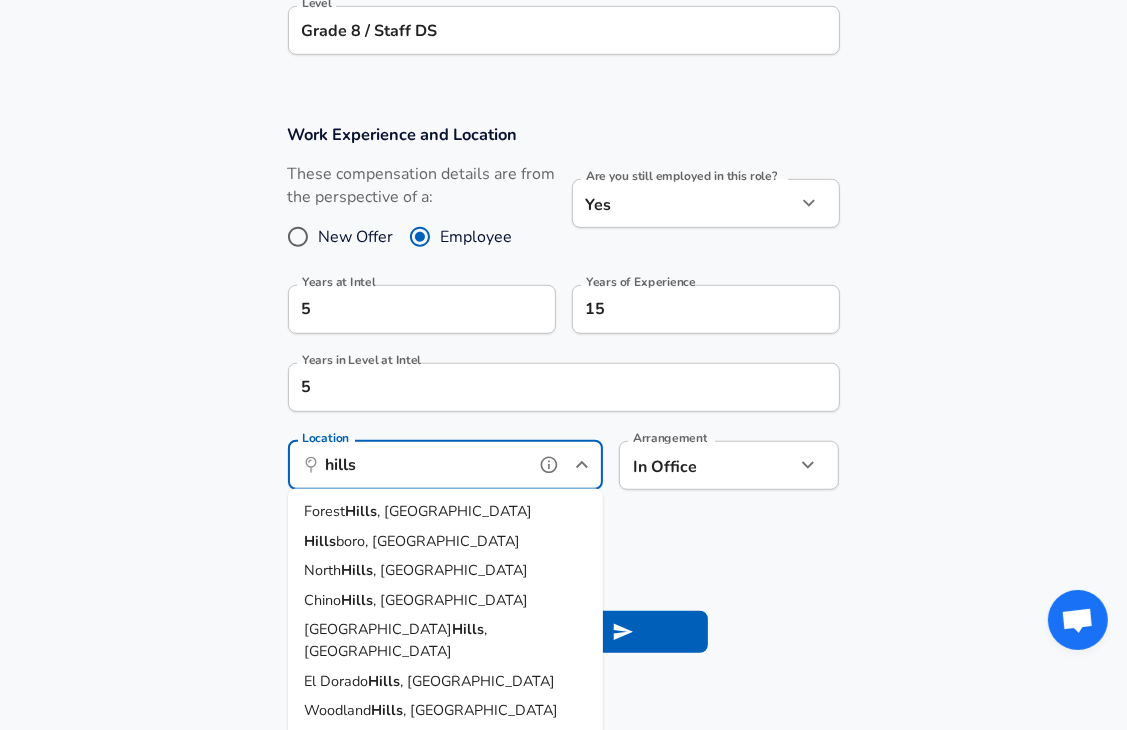 click on "boro, [GEOGRAPHIC_DATA]" at bounding box center (428, 540) 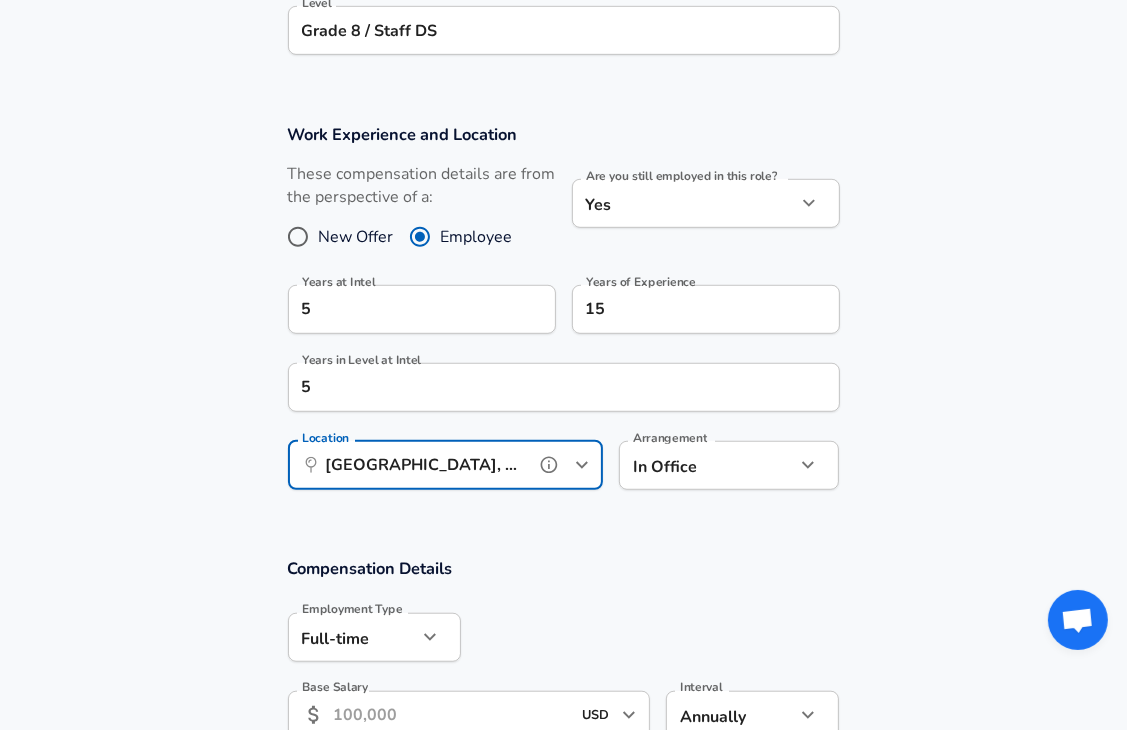 type on "[GEOGRAPHIC_DATA], [GEOGRAPHIC_DATA]" 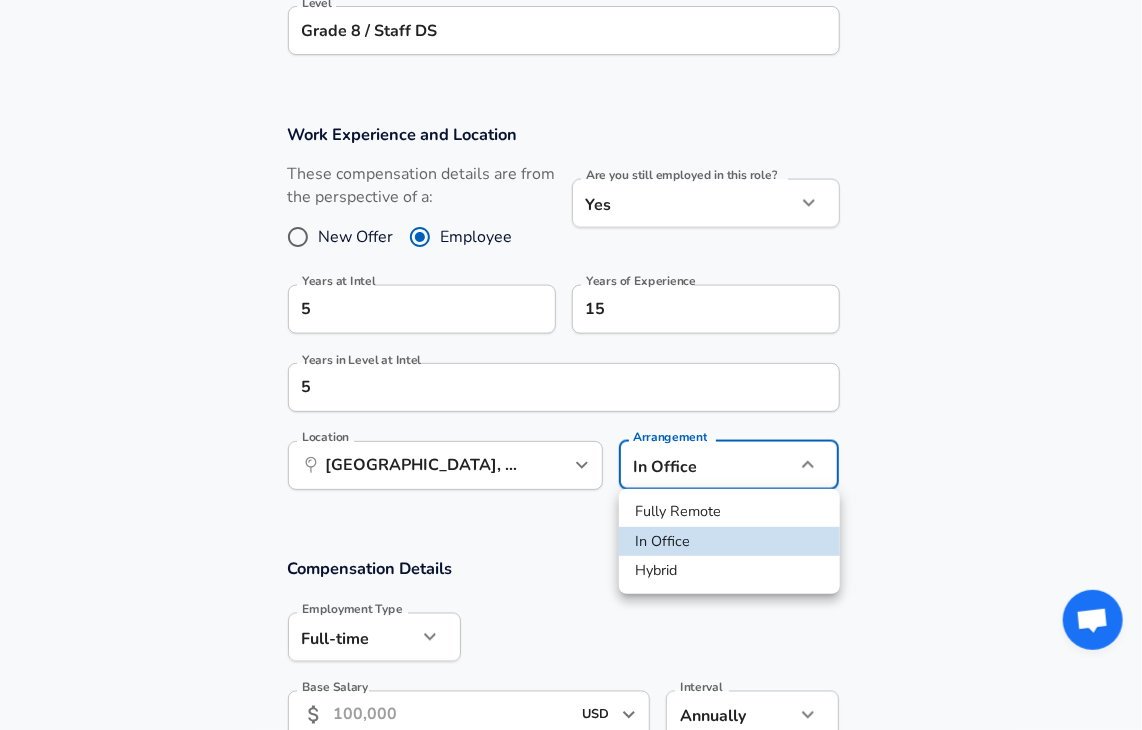 click on "Restart Add Your Salary Upload your offer letter   to verify your submission Enhance Privacy and Anonymity No Automatically hides specific fields until there are enough submissions to safely display the full details.   More Details Based on your submission and the data points that we have already collected, we will automatically hide and anonymize specific fields if there aren't enough data points to remain sufficiently anonymous. Company & Title Information   Enter the company you received your offer from Company Intel Company   Select the title that closest resembles your official title. This should be similar to the title that was present on your offer letter. Title Operations Research Engineer Title   Select a job family that best fits your role. If you can't find one, select 'Other' to enter a custom job family Job Family Data Scientist Job Family   Select a Specialization that best fits your role. If you can't find one, select 'Other' to enter a custom specialization Select Specialization Other Other" at bounding box center [571, -535] 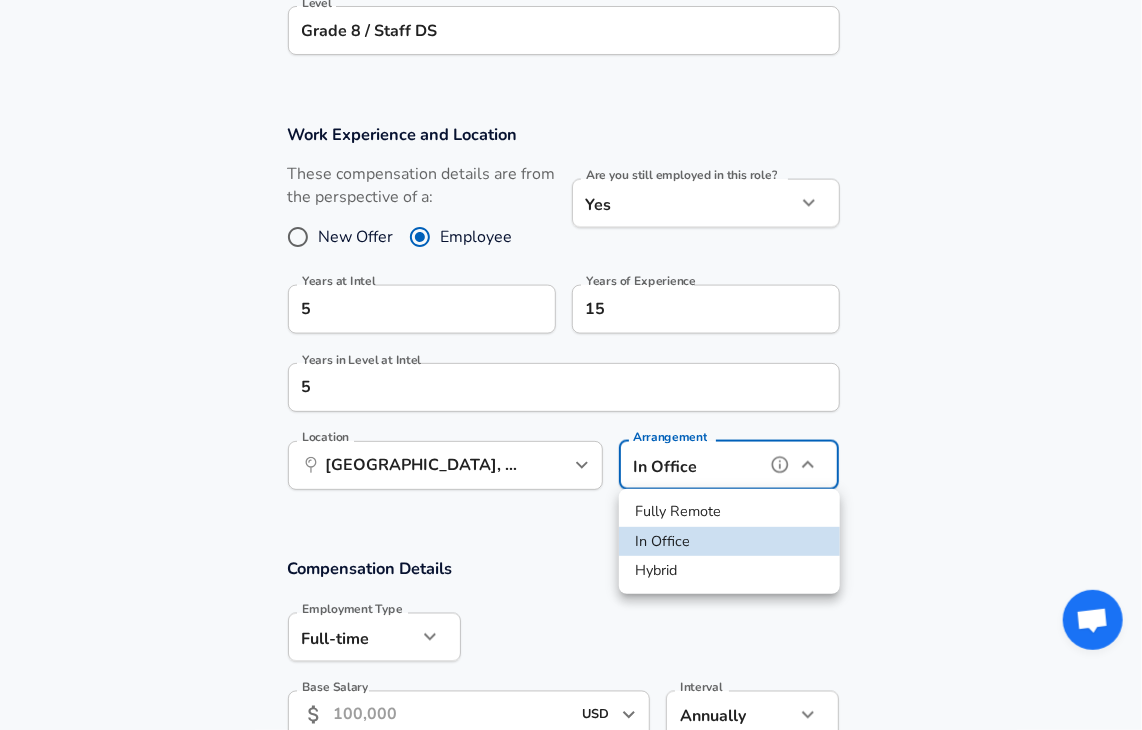 type on "hybrid" 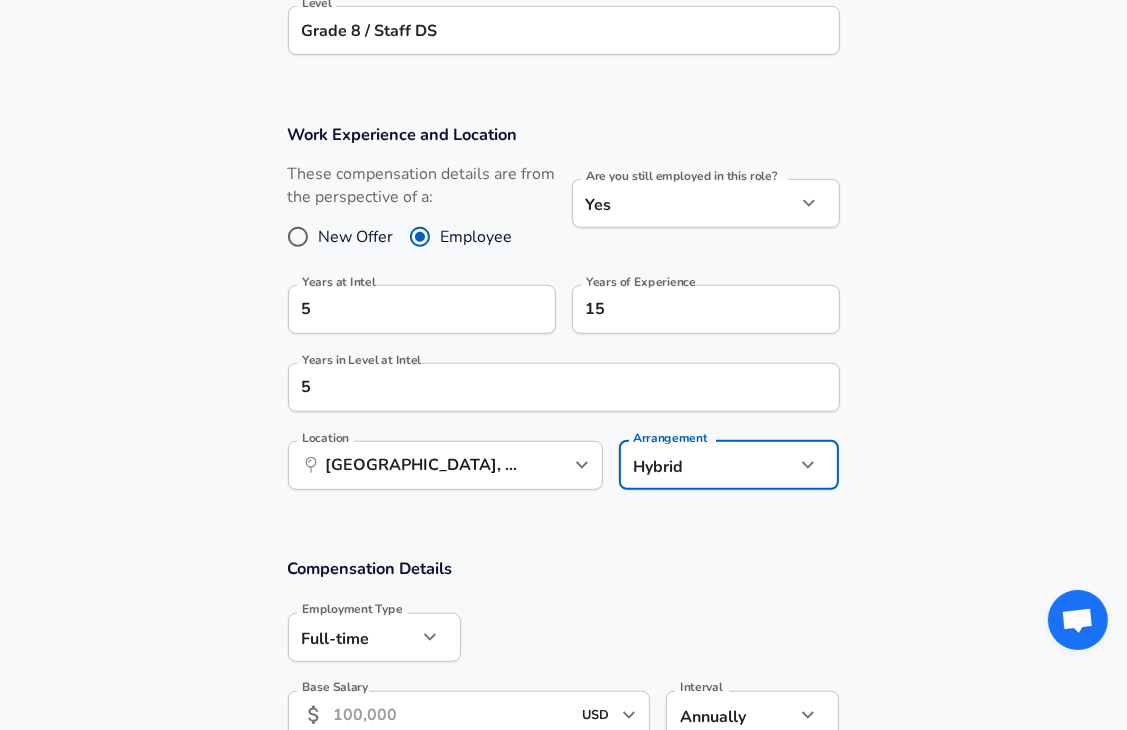 click on "Work Experience and Location These compensation details are from the perspective of a: New Offer Employee Are you still employed in this role? Yes yes Are you still employed in this role? Years at Intel 5 Years at Intel Years of Experience 15 Years of Experience Years in Level at Intel 5 Years in Level at Intel Location ​ [GEOGRAPHIC_DATA], [GEOGRAPHIC_DATA] Location Arrangement Hybrid hybrid Arrangement" at bounding box center (563, 317) 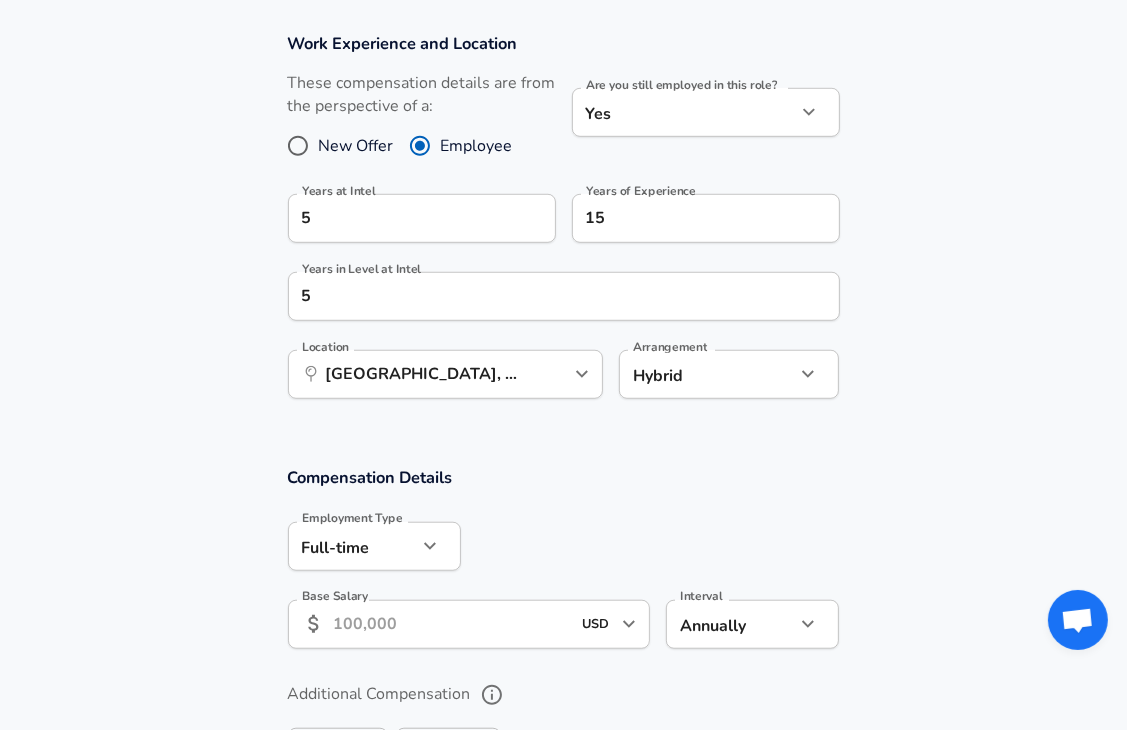 scroll, scrollTop: 1200, scrollLeft: 0, axis: vertical 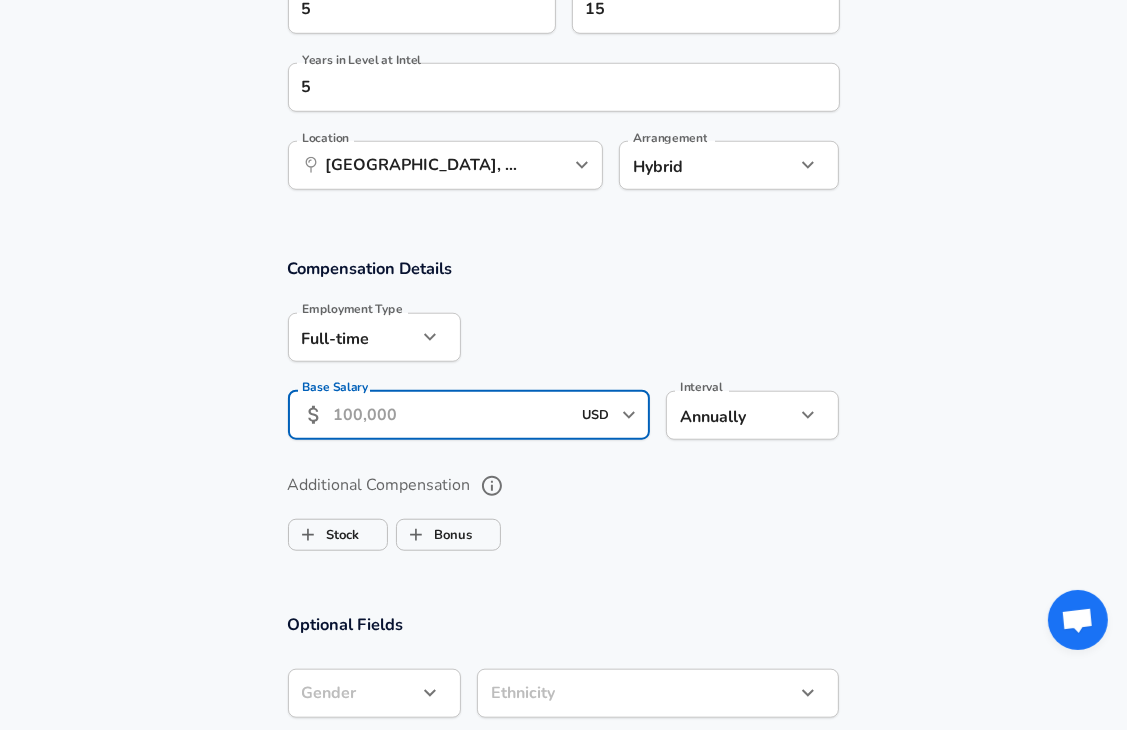click on "Base Salary" at bounding box center (452, 415) 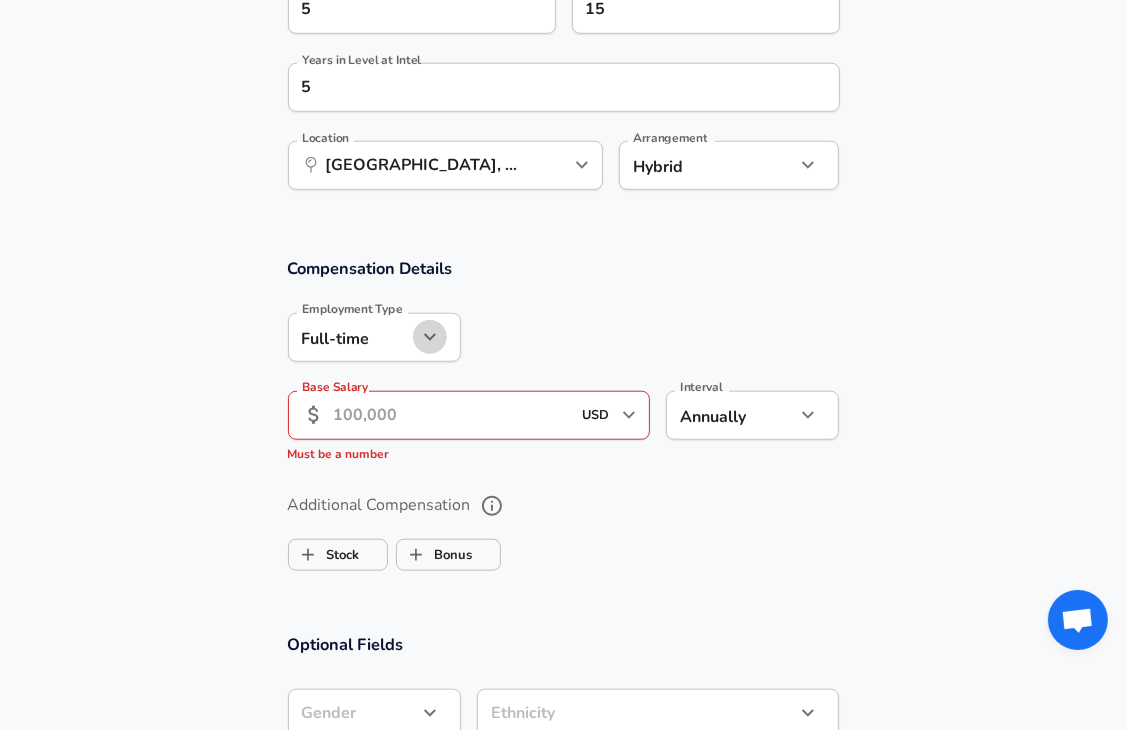 click 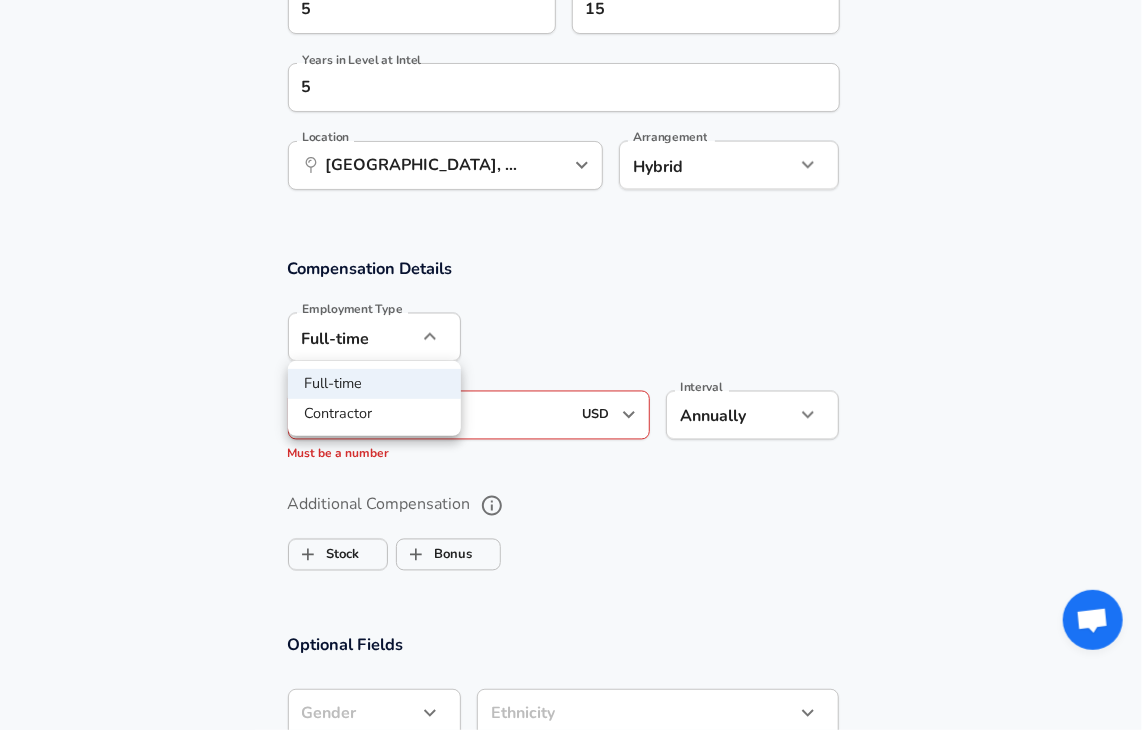 click at bounding box center [571, 365] 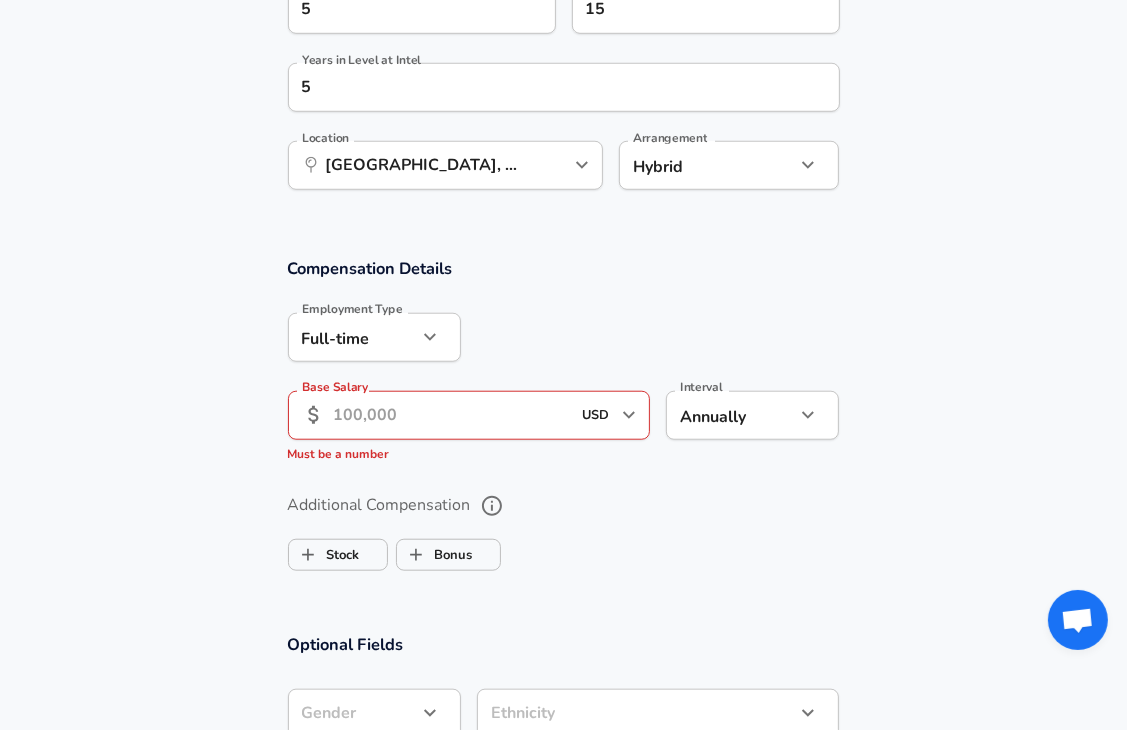 click on "Base Salary" at bounding box center (452, 415) 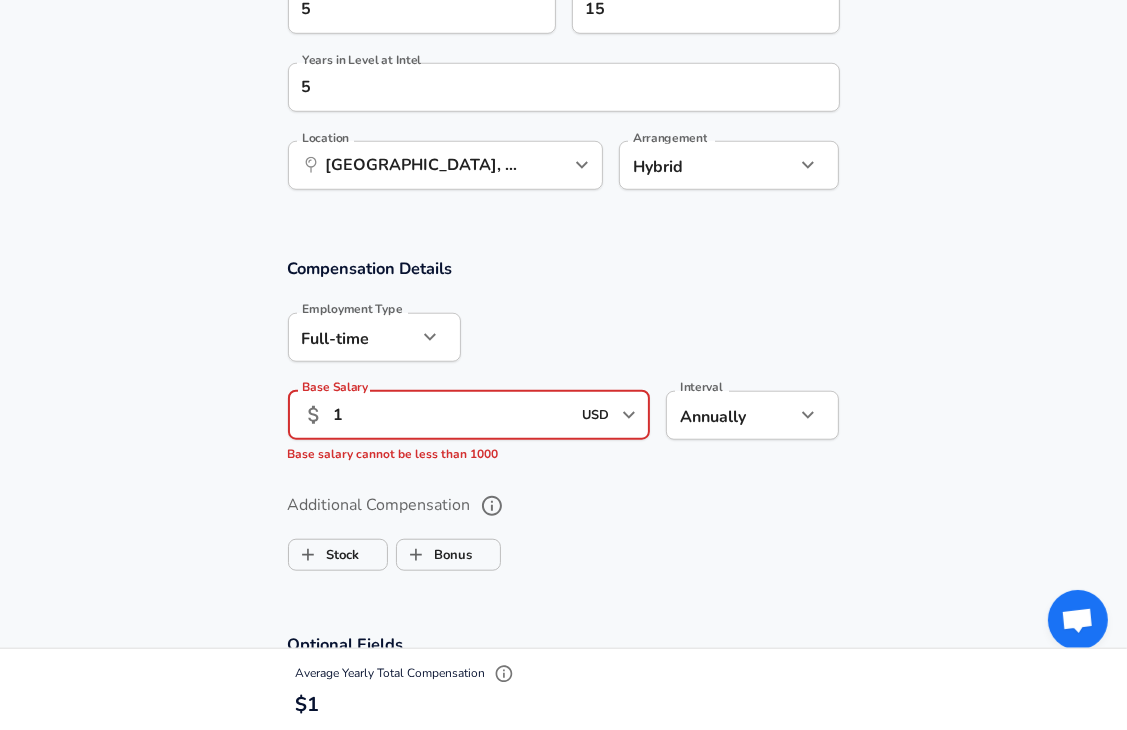 click on "1" at bounding box center [452, 415] 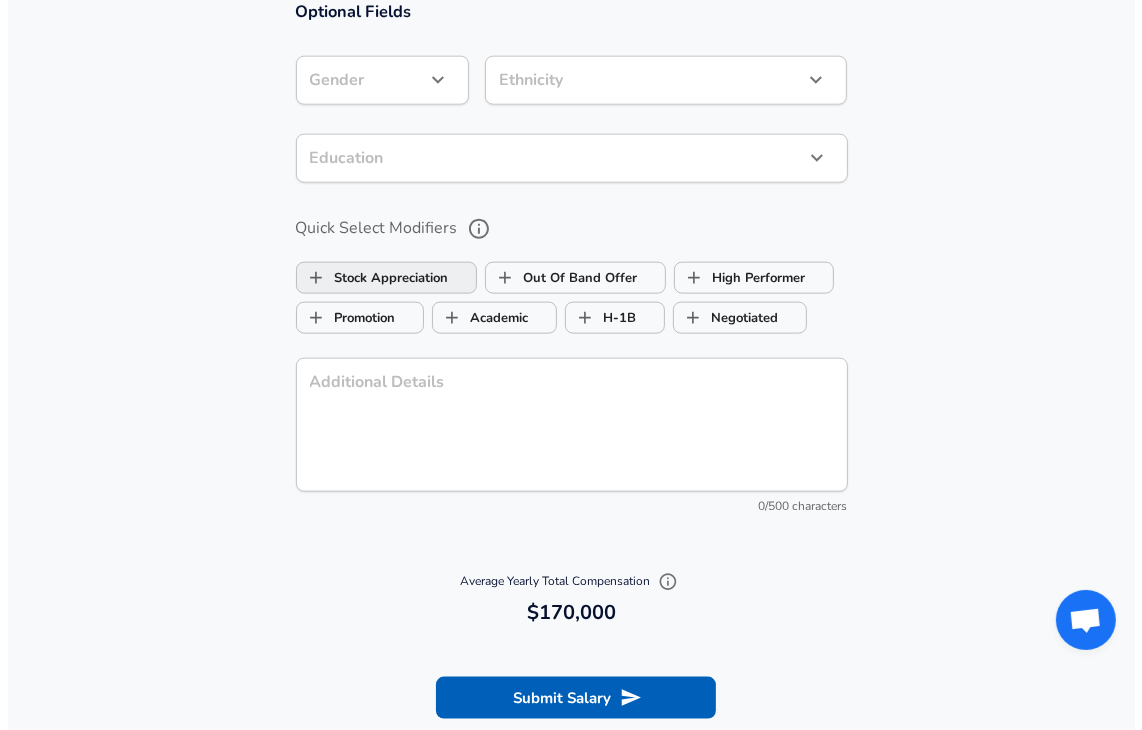 scroll, scrollTop: 2000, scrollLeft: 0, axis: vertical 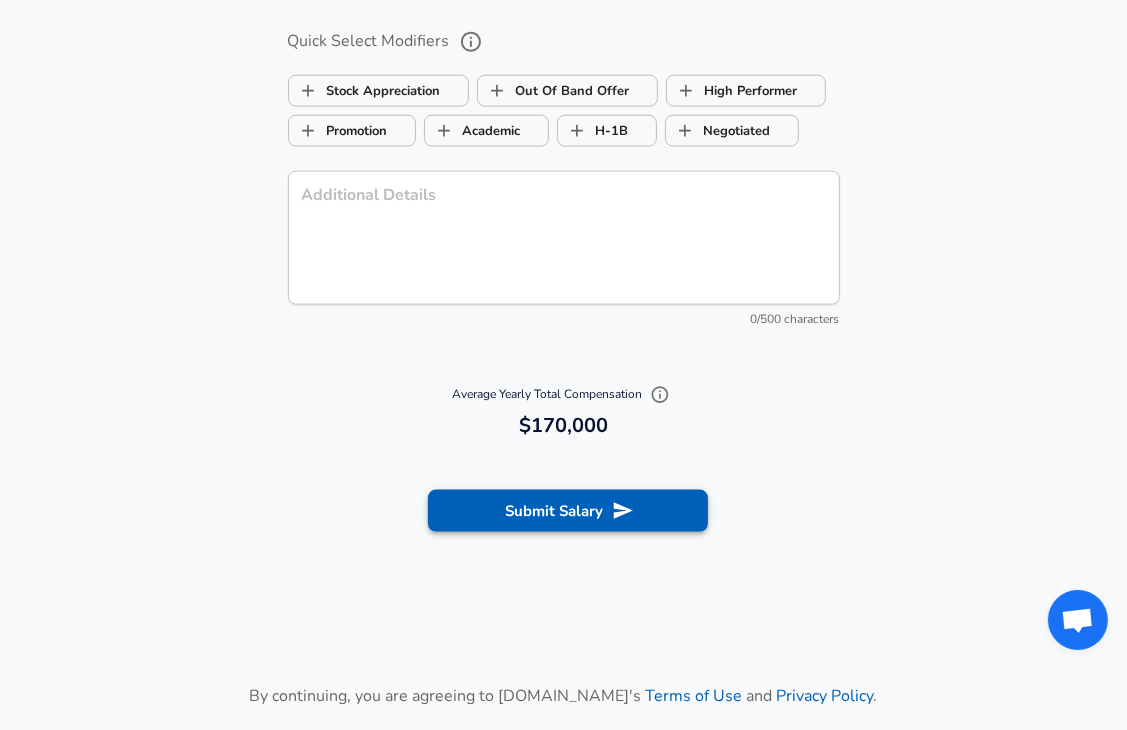 type on "170,000" 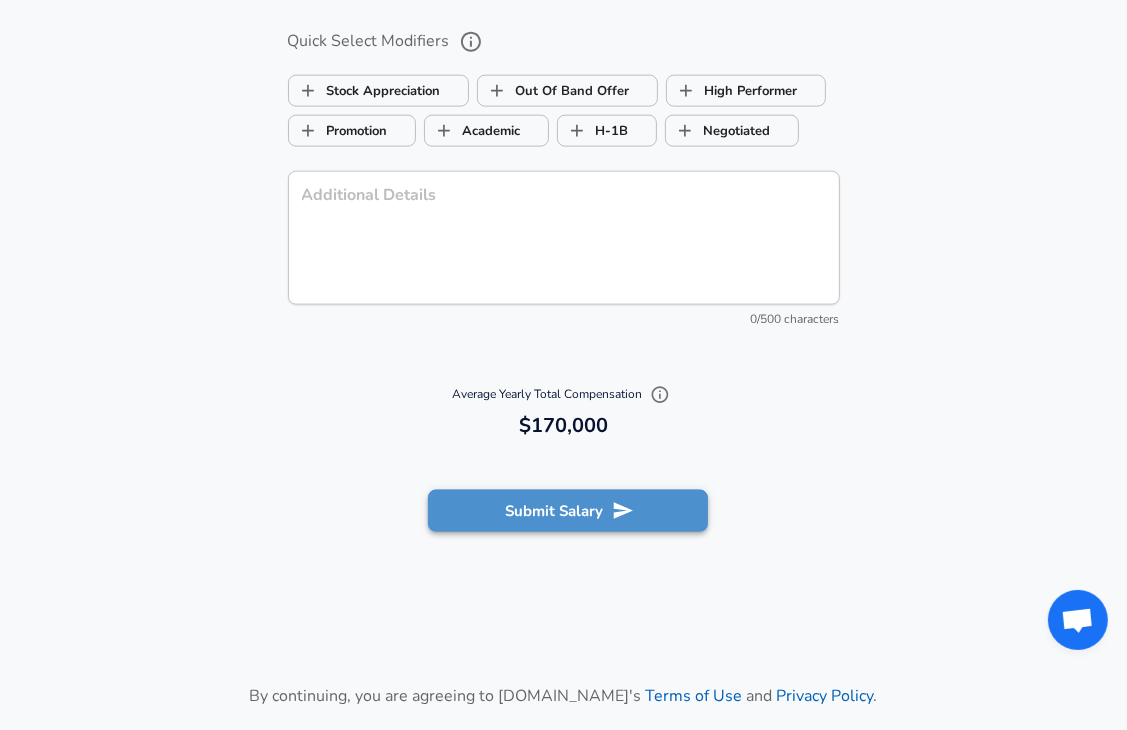 click on "Submit Salary" at bounding box center (568, 511) 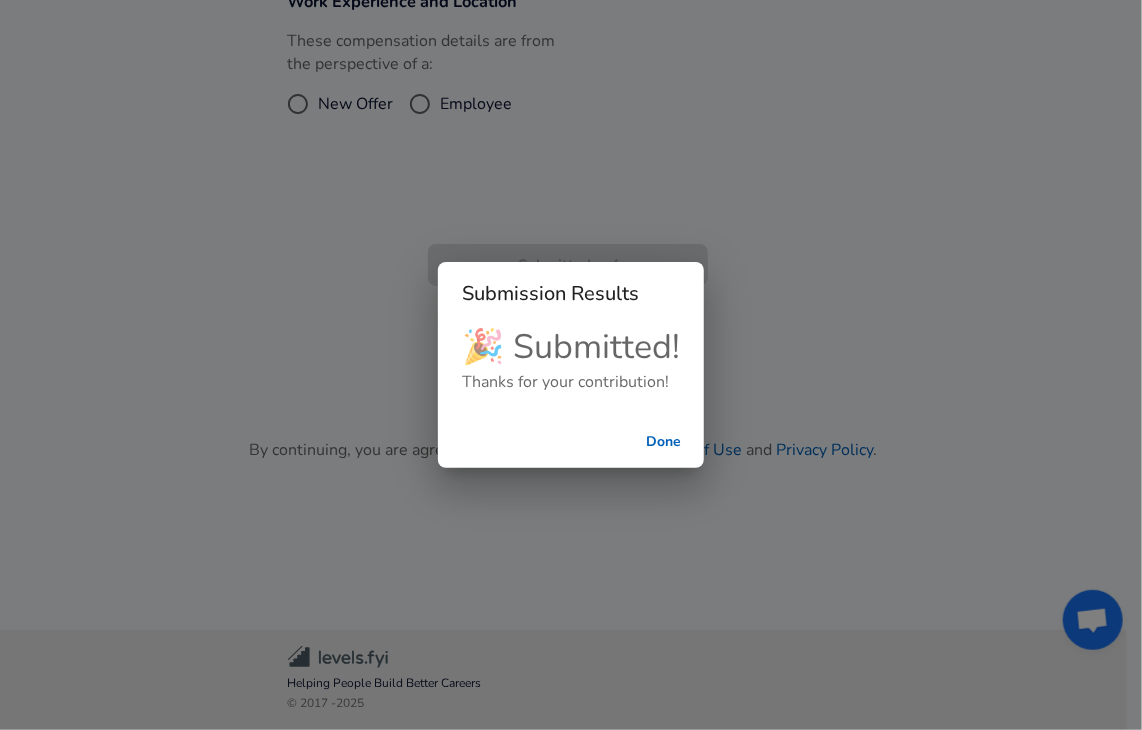 scroll, scrollTop: 548, scrollLeft: 0, axis: vertical 